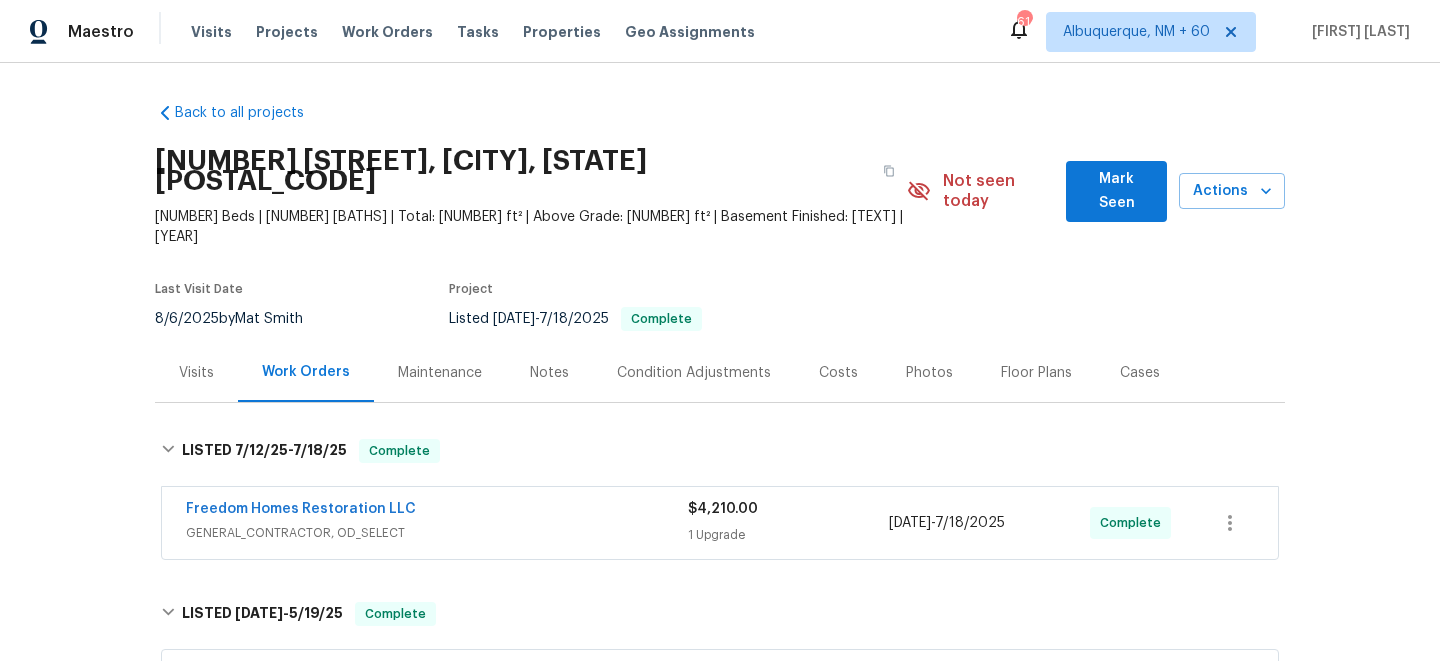 scroll, scrollTop: 0, scrollLeft: 0, axis: both 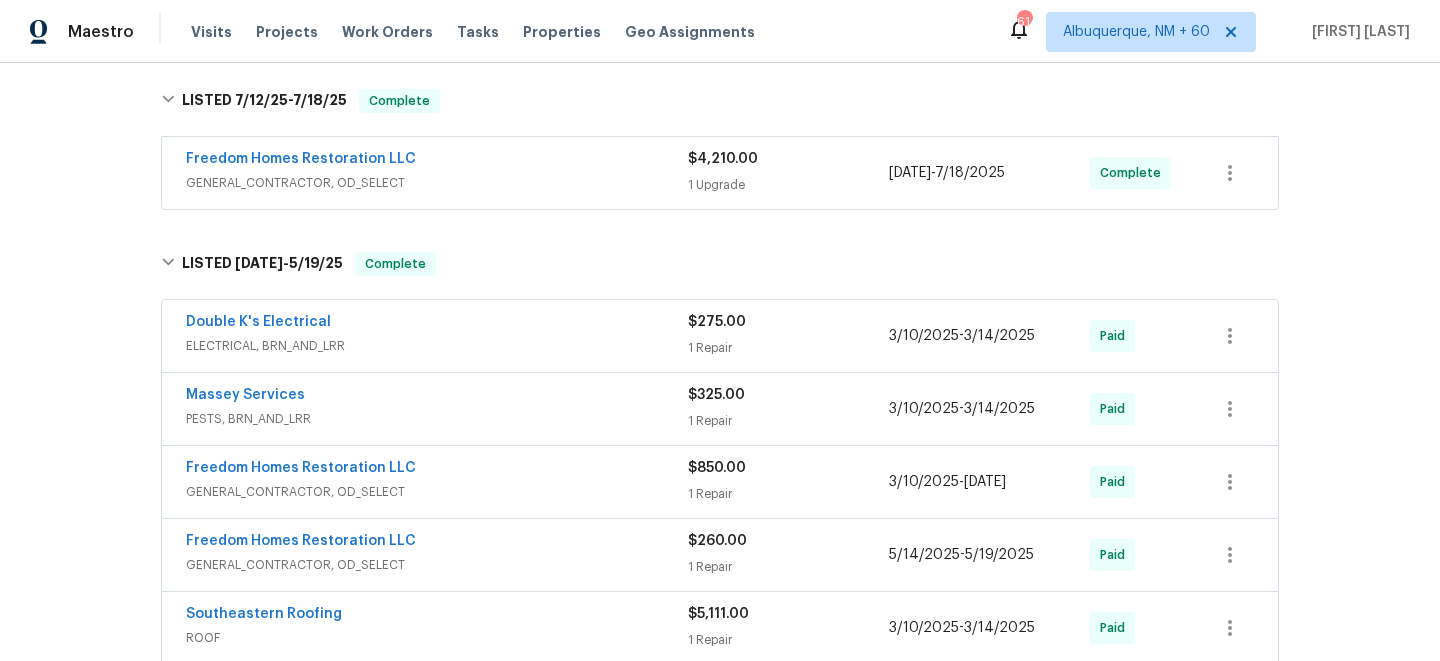 click on "Visits Projects Work Orders Tasks Properties Geo Assignments" at bounding box center (485, 32) 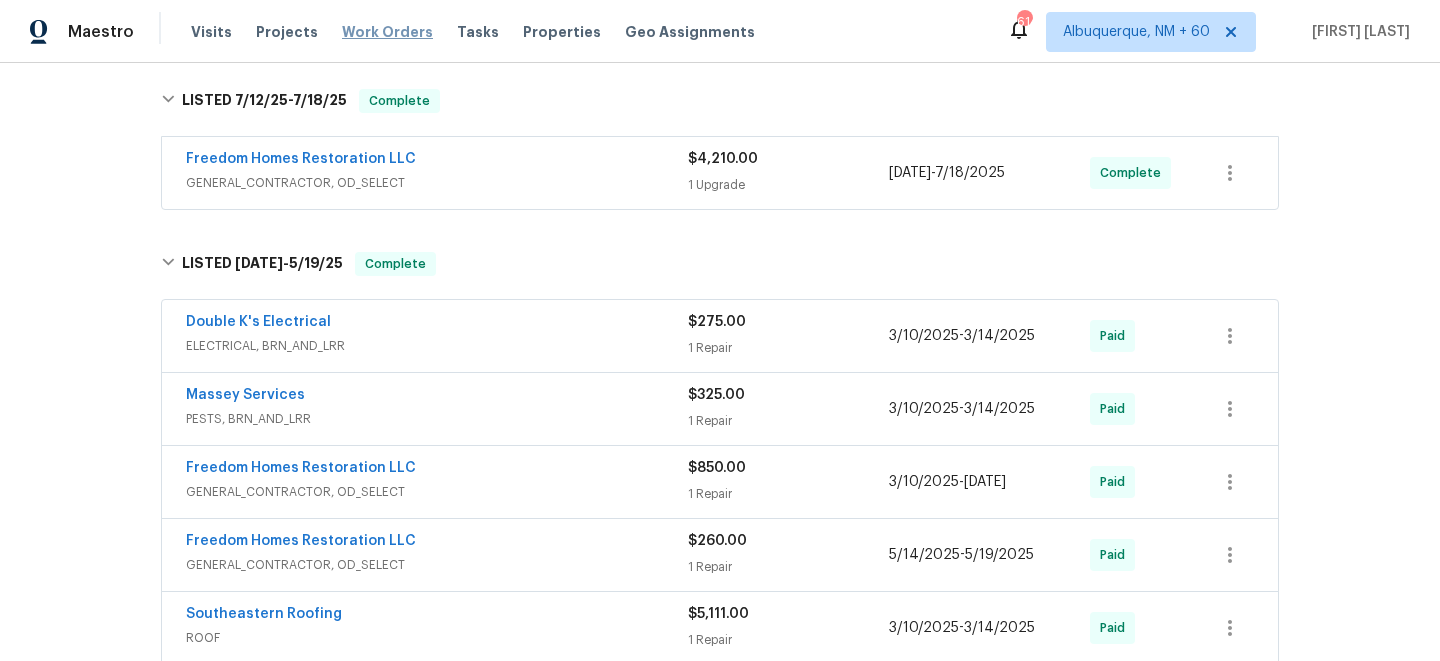 click on "Work Orders" at bounding box center (387, 32) 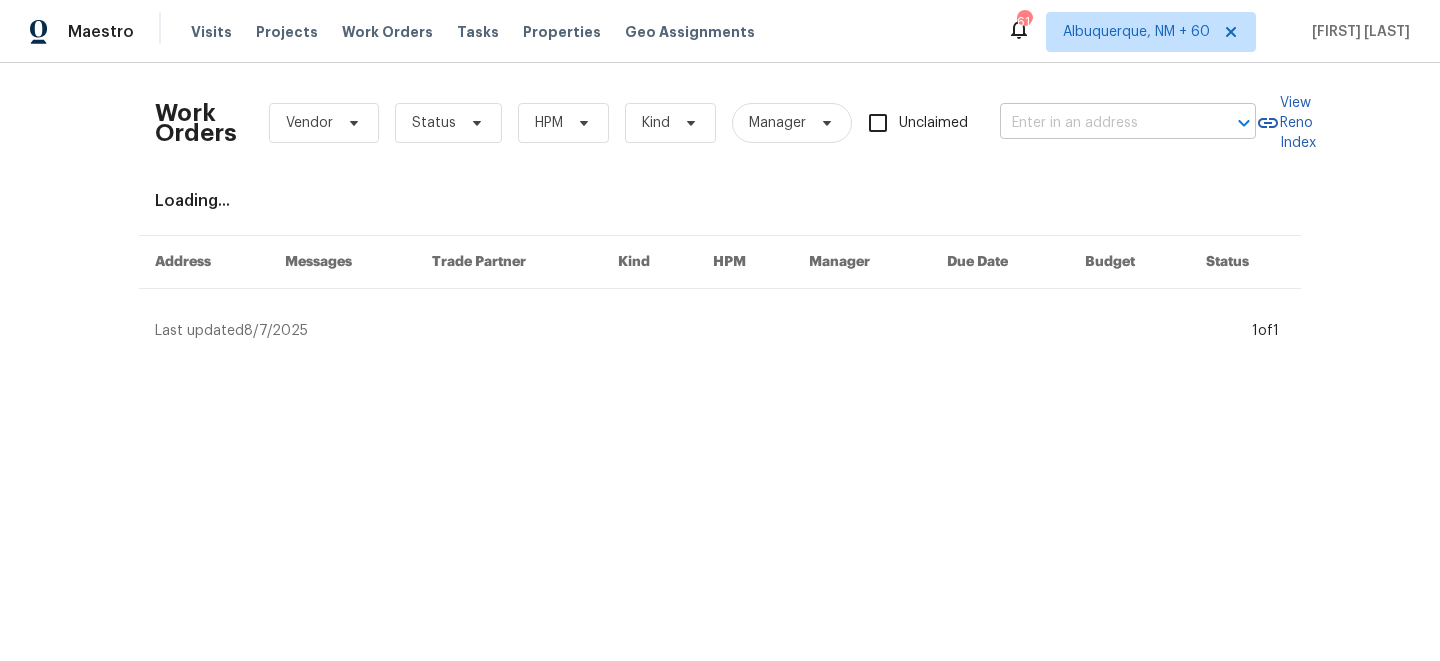 paste on "[NUMBER] [STREET], [CITY], [STATE] [POSTAL_CODE]" 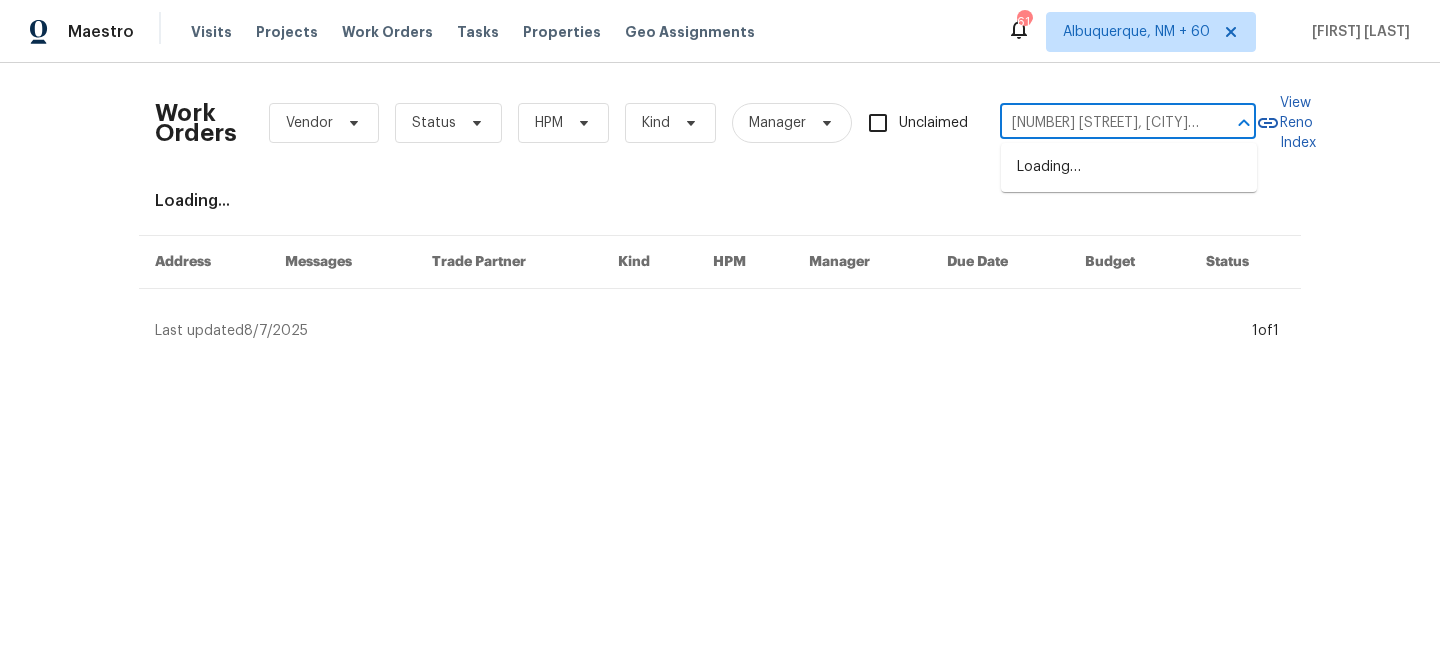 scroll, scrollTop: 0, scrollLeft: 56, axis: horizontal 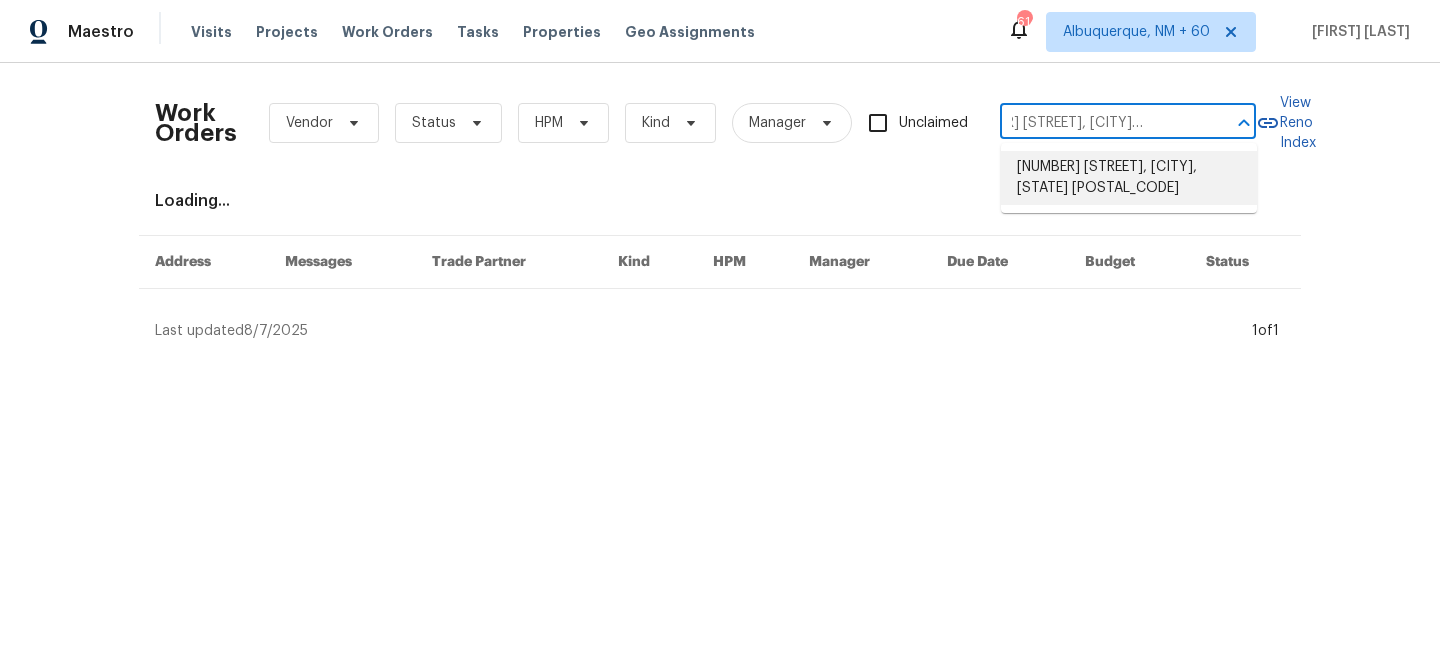 click on "[NUMBER] [STREET], [CITY], [STATE] [POSTAL_CODE]" at bounding box center (1129, 178) 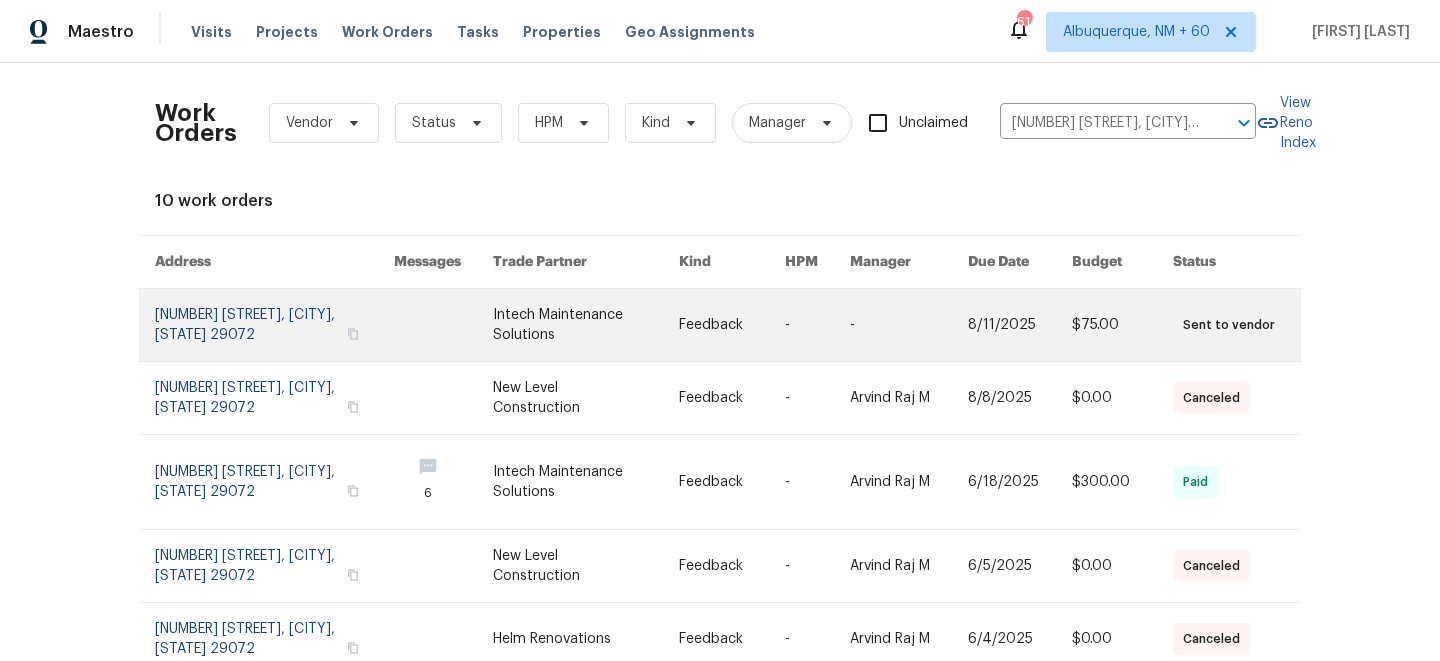 click on "-" at bounding box center (893, 325) 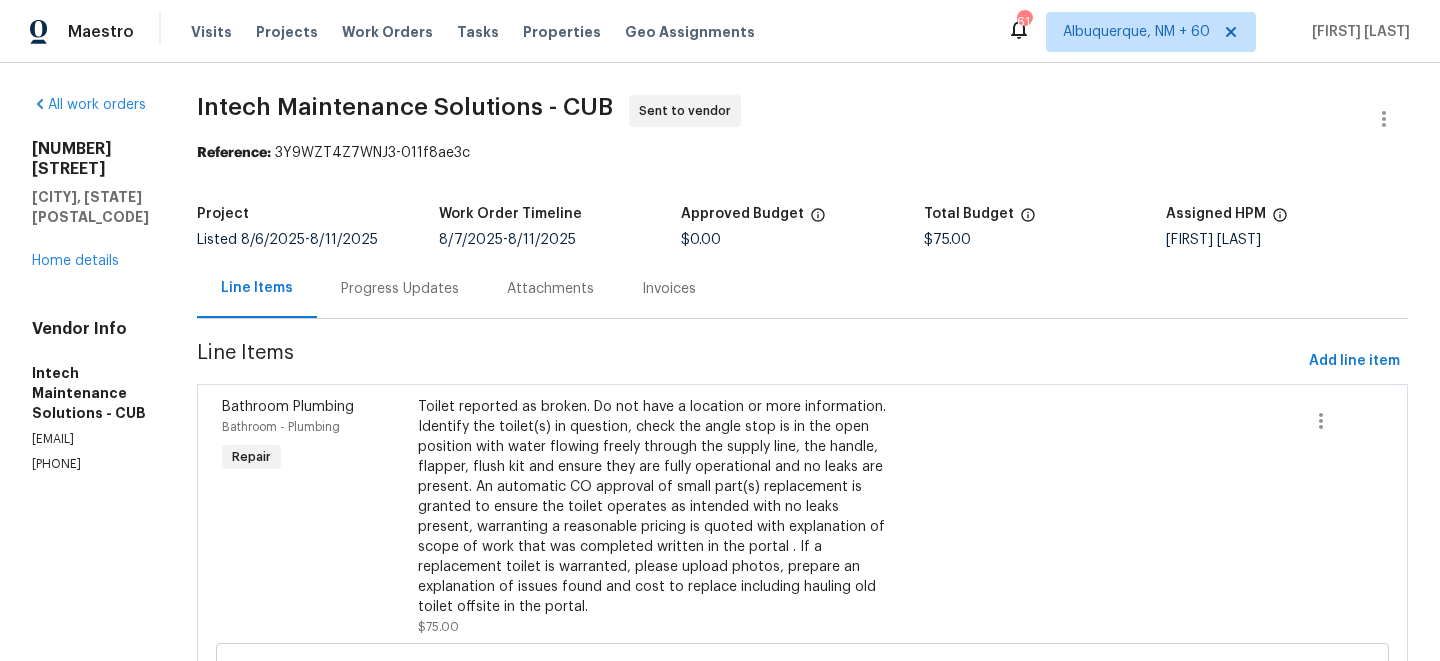 click on "[NUMBER] [STREET], [CITY], [STATE] [POSTAL_CODE] Home details" at bounding box center [90, 205] 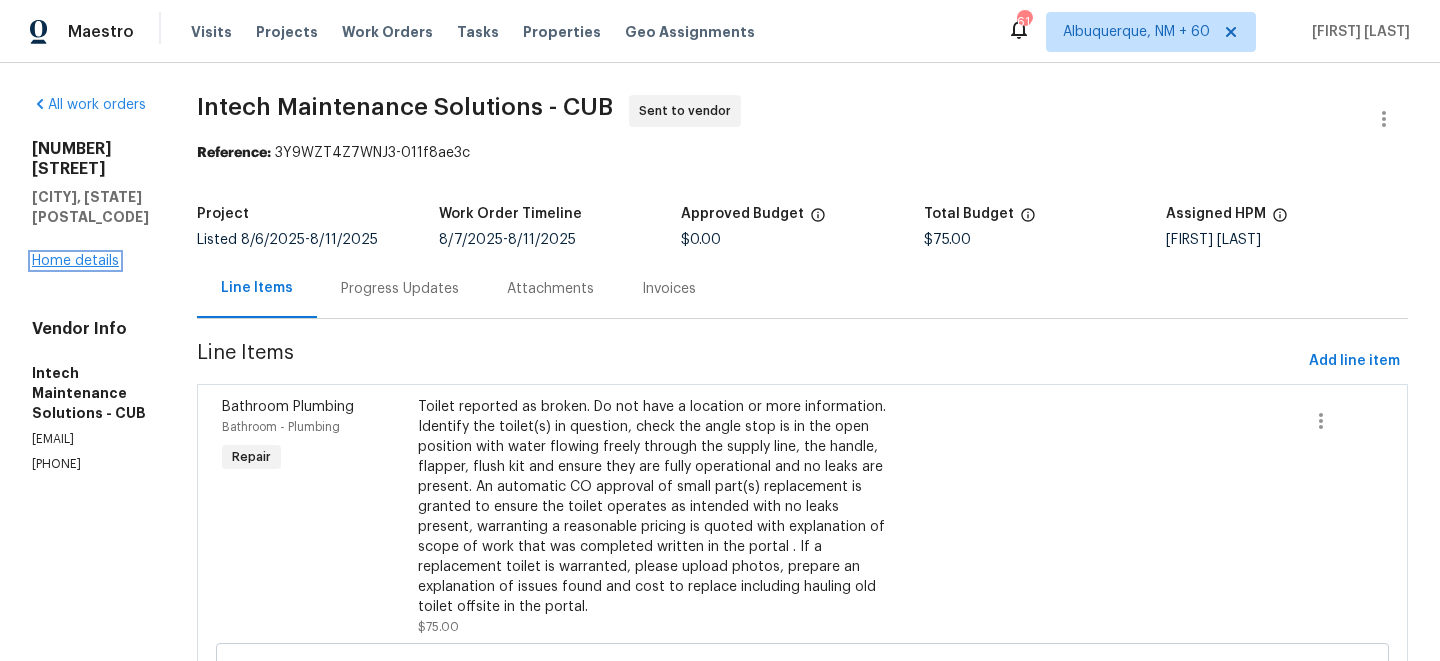 click on "Home details" at bounding box center [75, 261] 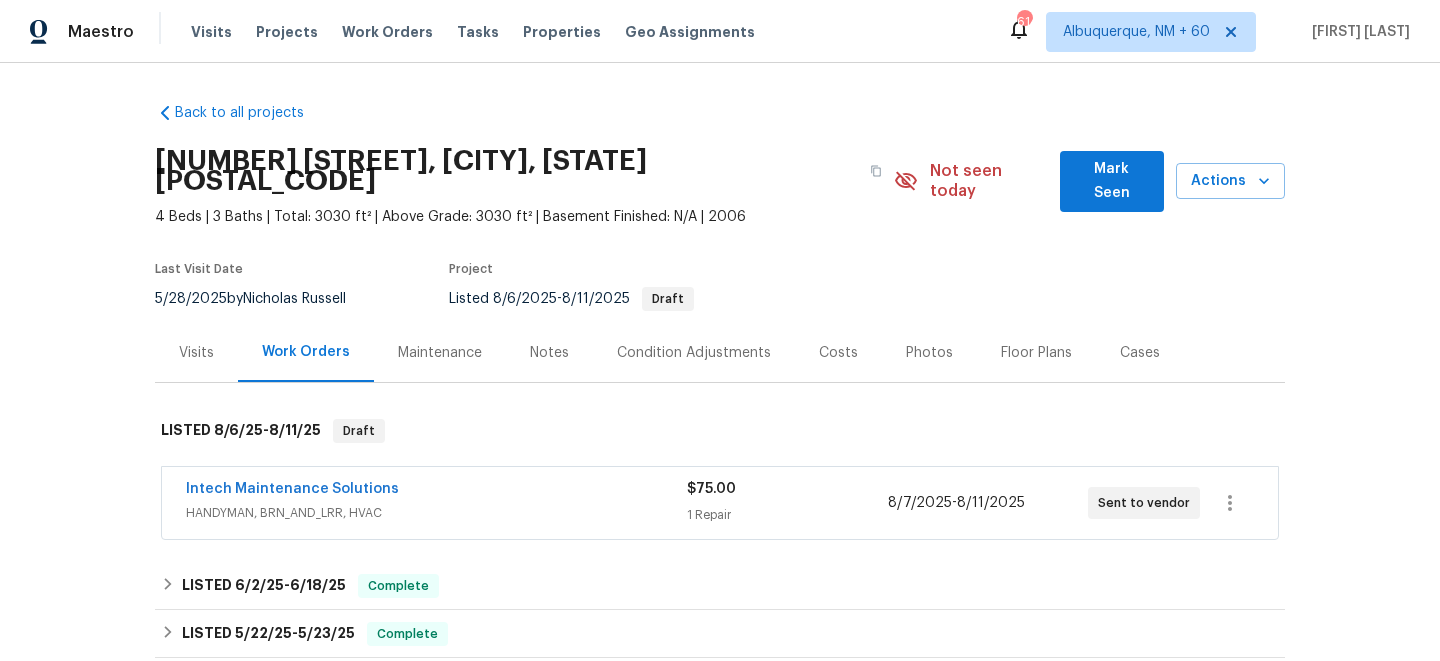 click on "Maintenance" at bounding box center (440, 353) 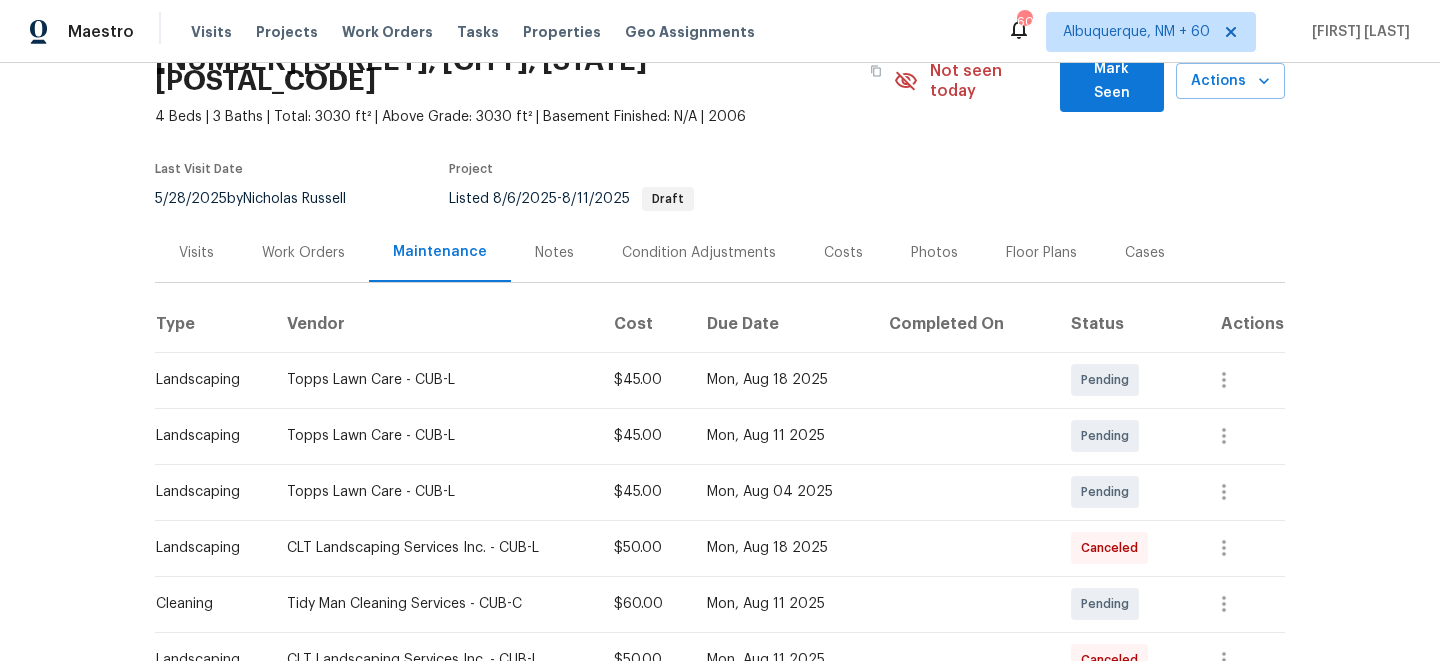 scroll, scrollTop: 0, scrollLeft: 0, axis: both 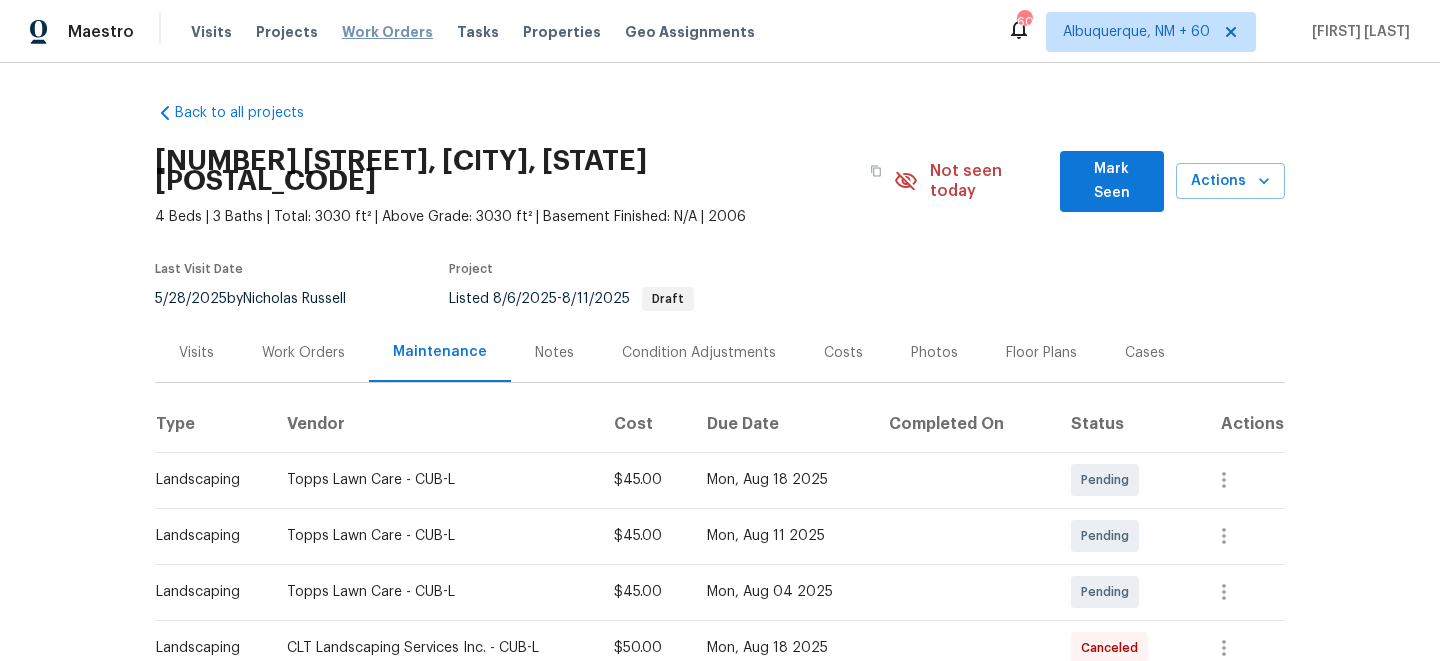 click on "Work Orders" at bounding box center [387, 32] 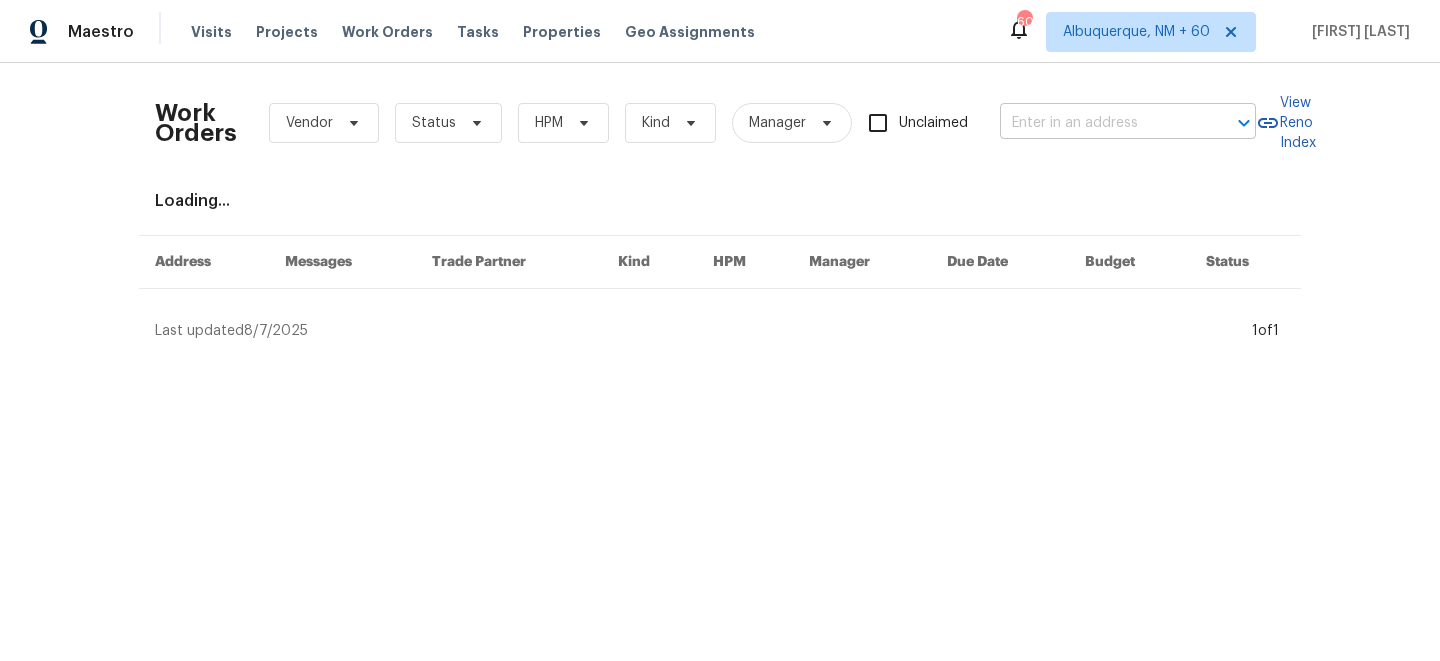 click at bounding box center (1100, 123) 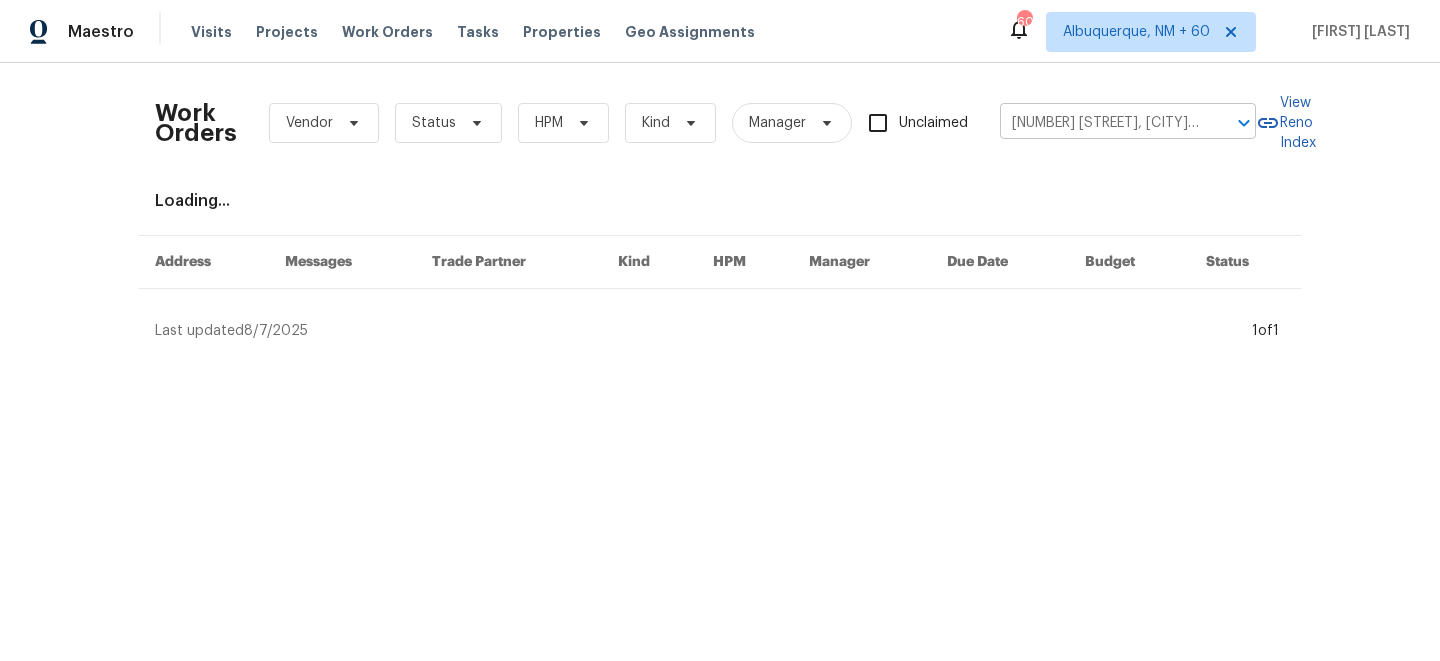 scroll, scrollTop: 0, scrollLeft: 103, axis: horizontal 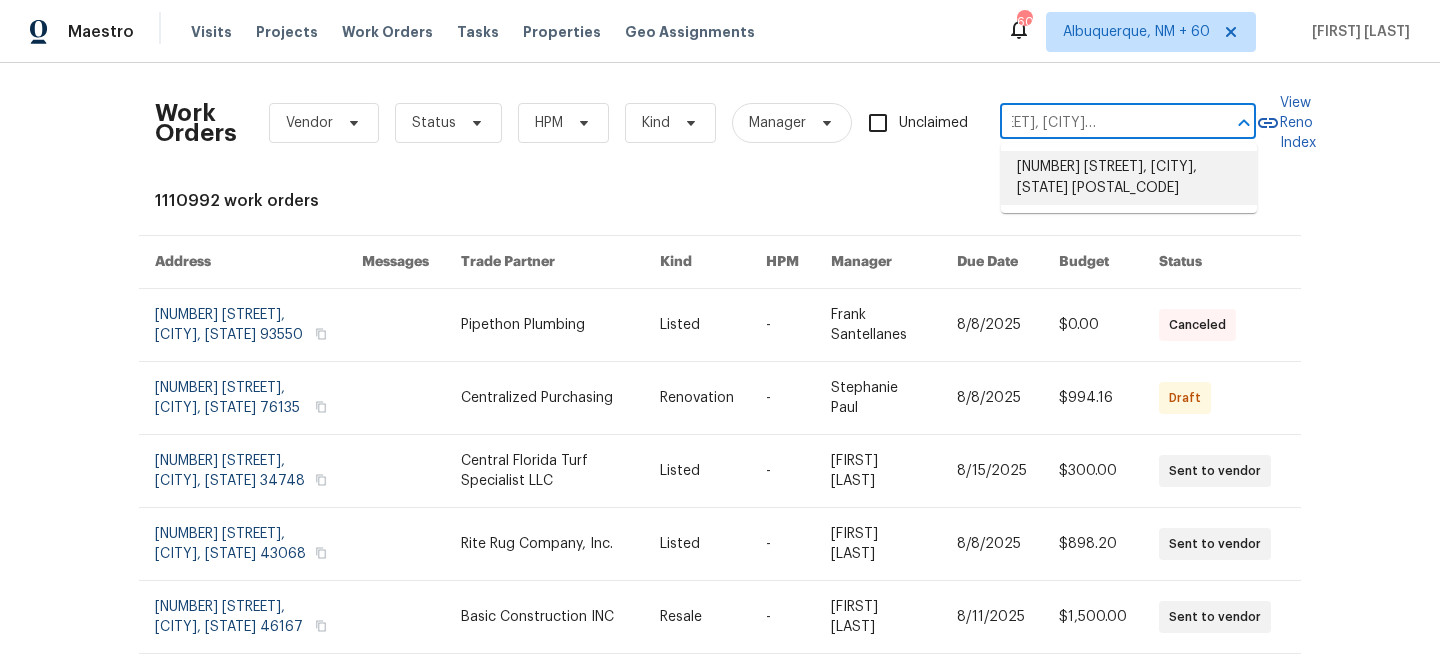 click on "[NUMBER] [STREET], [CITY], [STATE] [POSTAL_CODE]" at bounding box center (1129, 178) 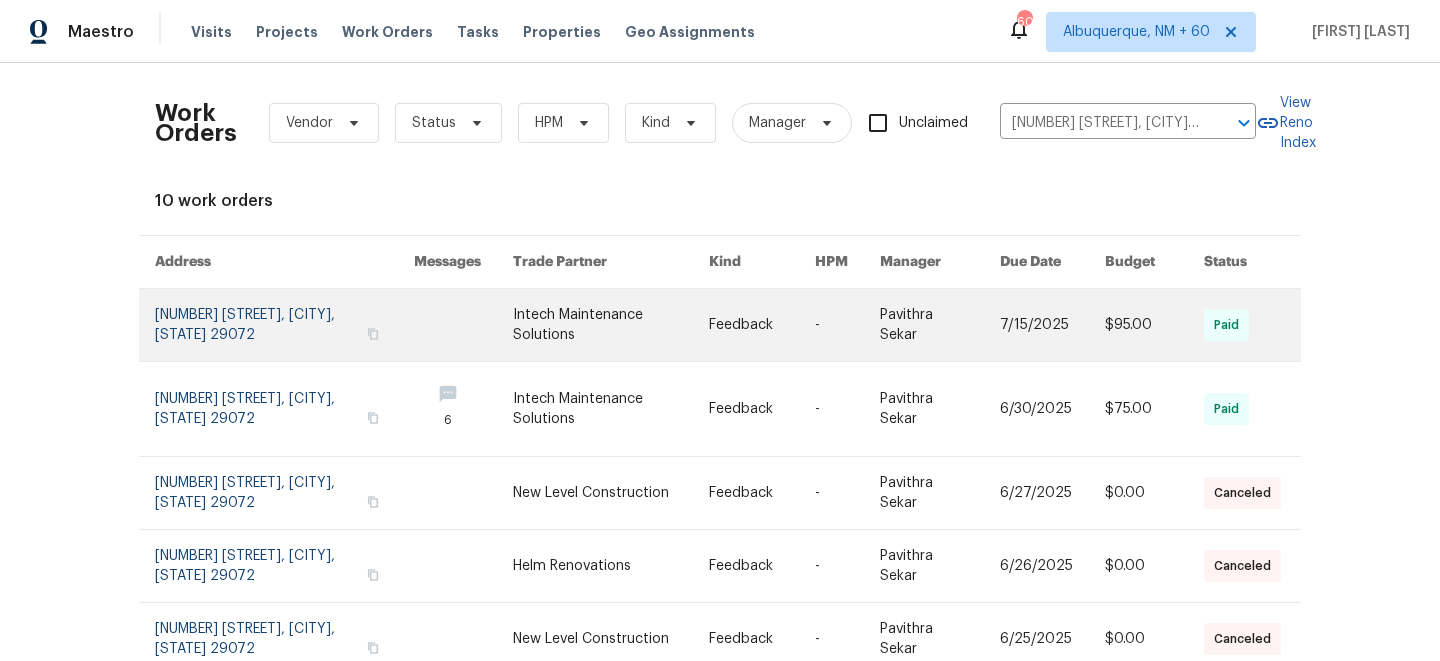 click at bounding box center [762, 325] 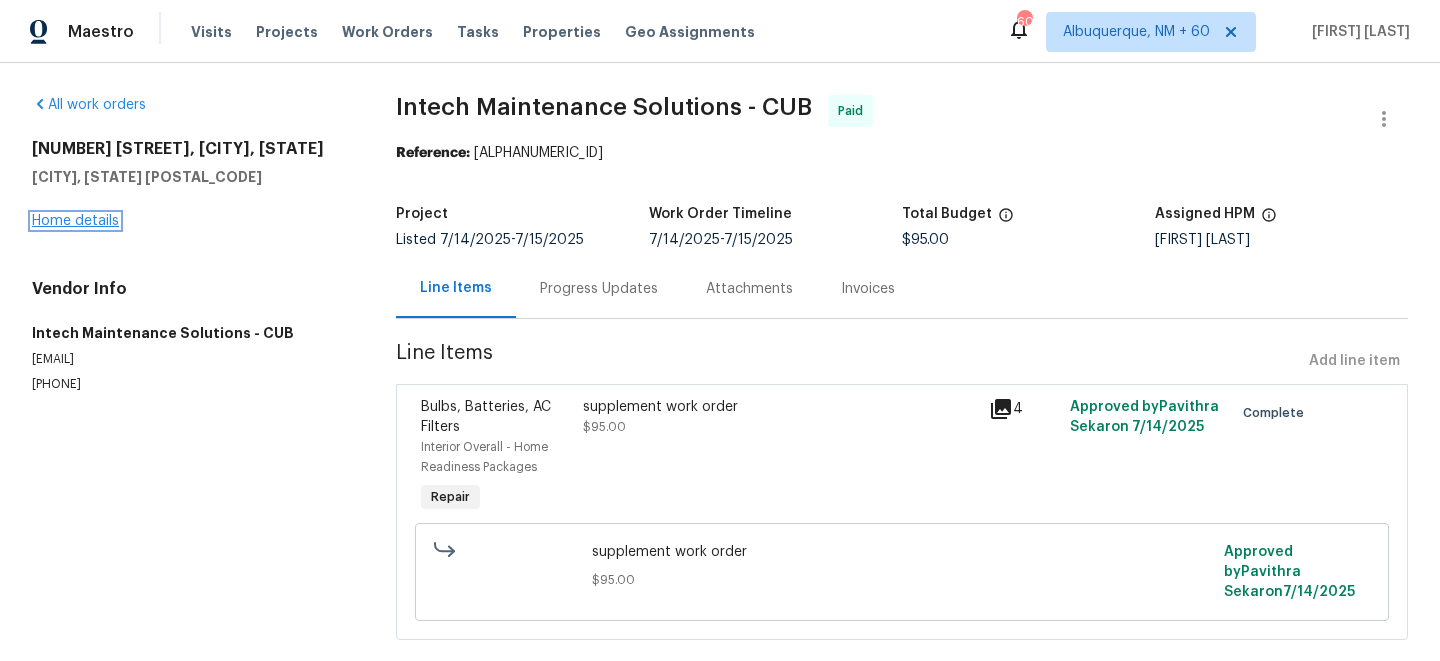 click on "Home details" at bounding box center [75, 221] 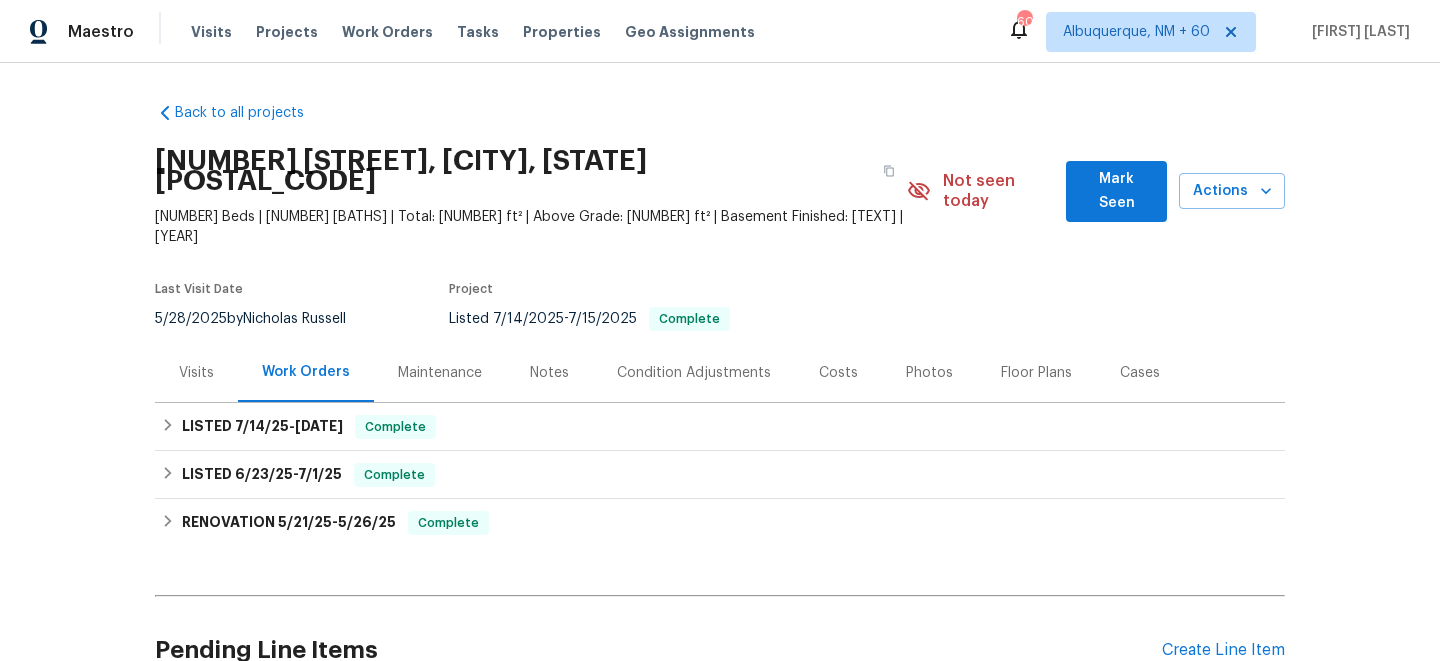 click on "Maintenance" at bounding box center (440, 373) 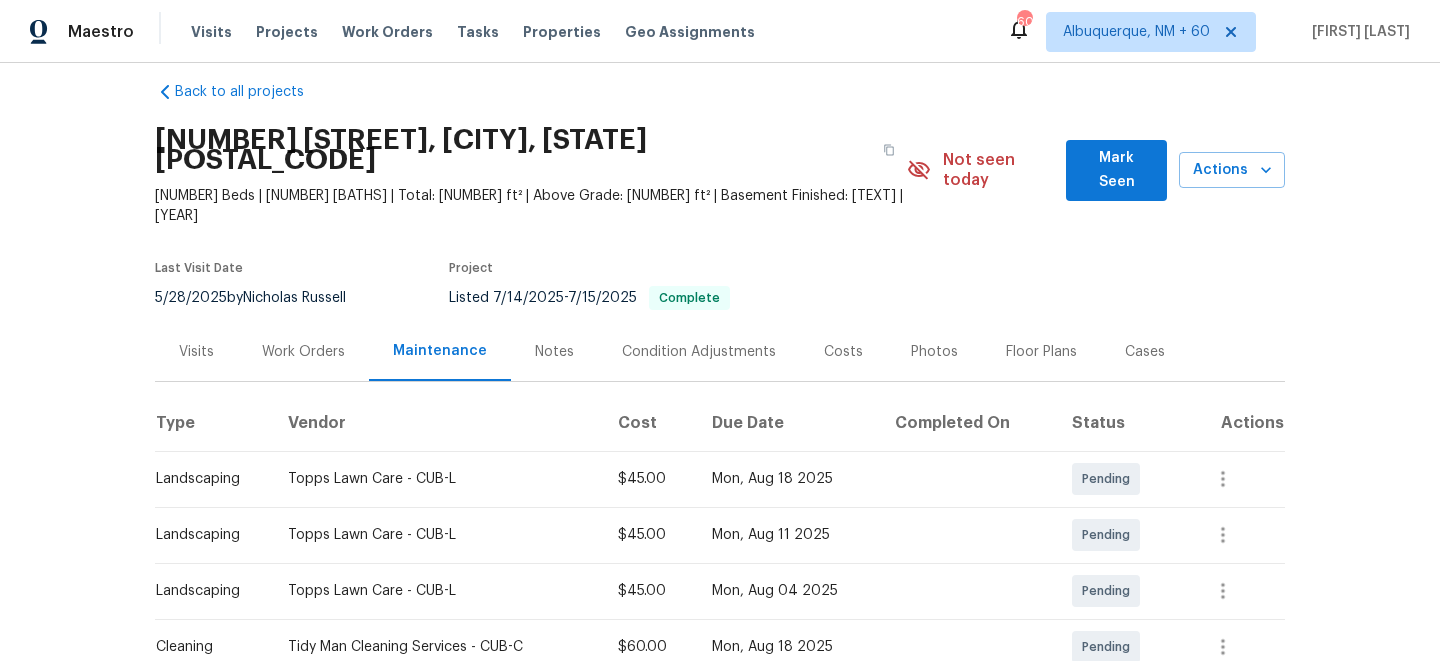 scroll, scrollTop: 23, scrollLeft: 0, axis: vertical 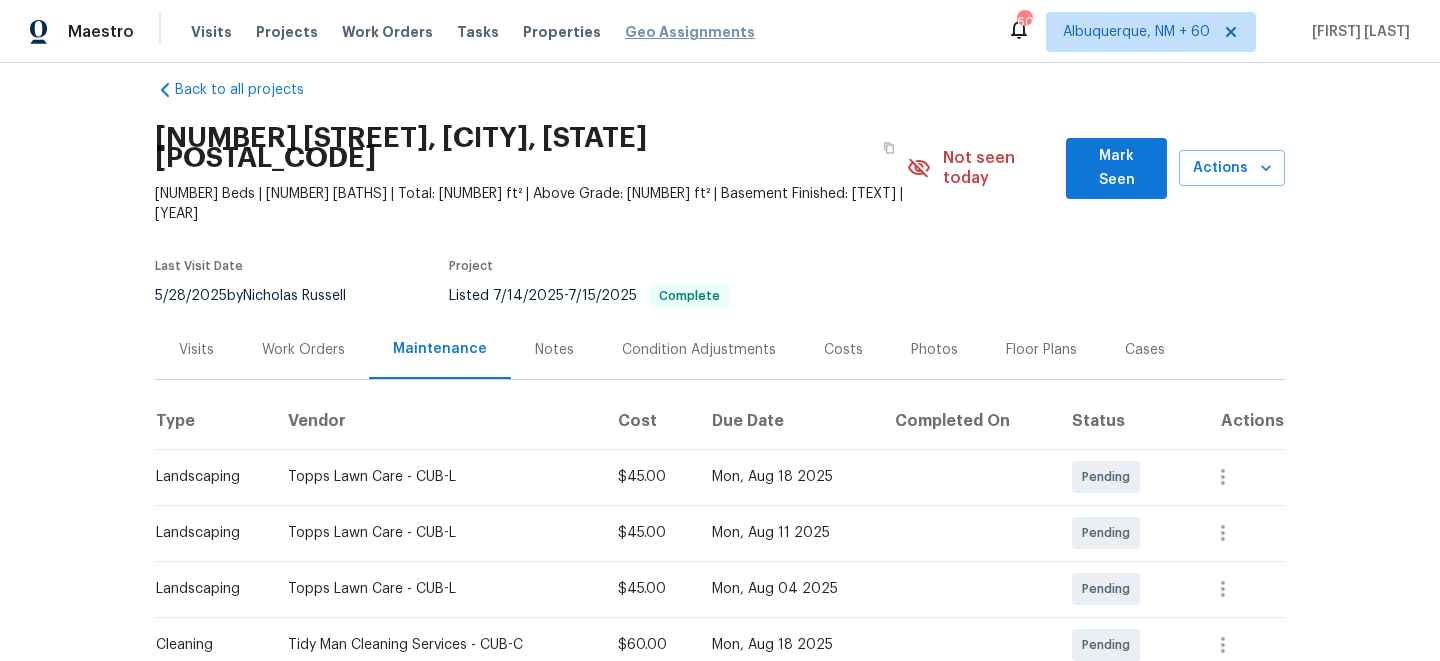 click on "Work Orders" at bounding box center (387, 32) 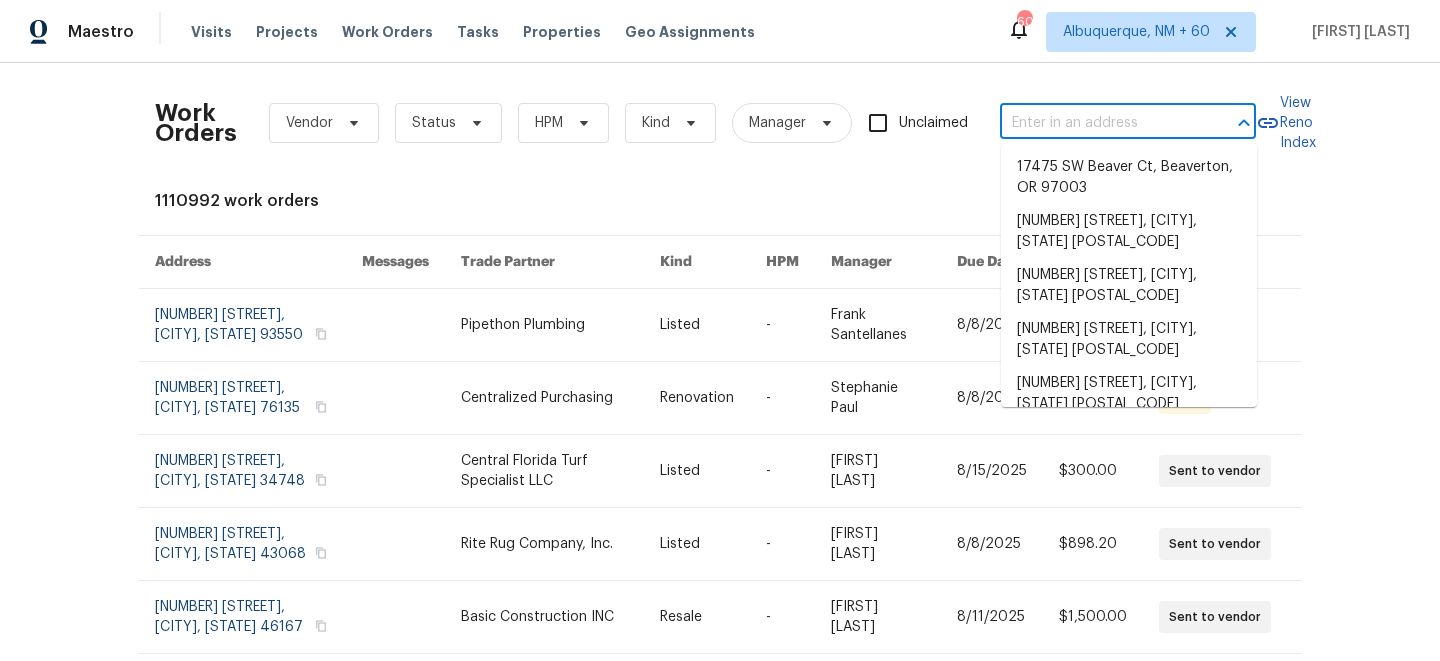 click at bounding box center (1100, 123) 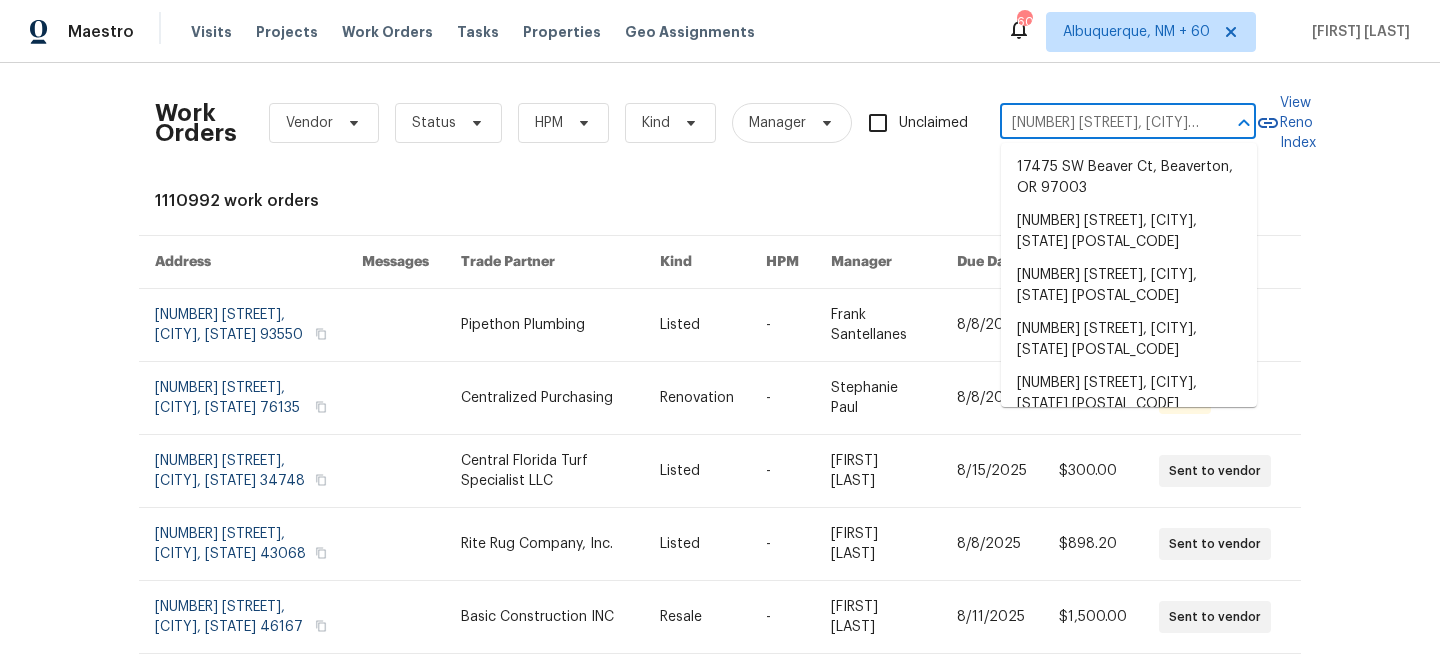 scroll, scrollTop: 0, scrollLeft: 146, axis: horizontal 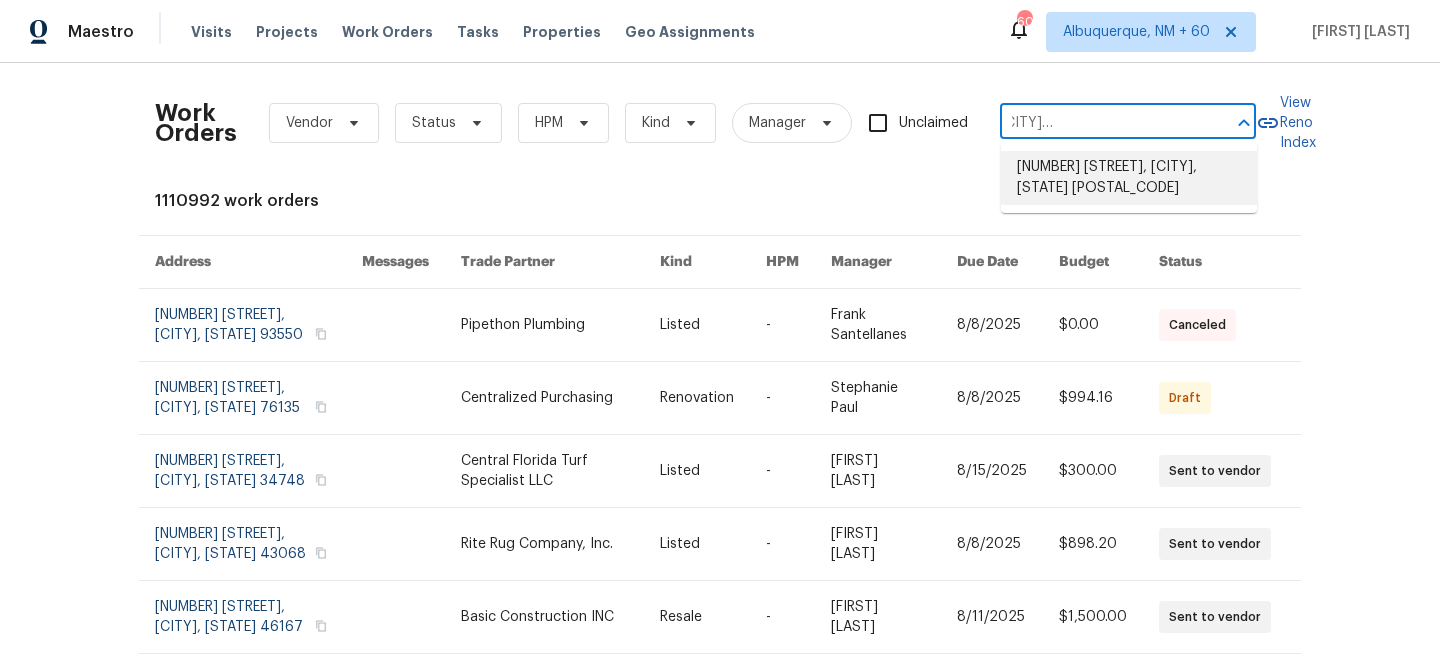 click on "[NUMBER] [STREET], [CITY], [STATE] [POSTAL_CODE]" at bounding box center [1129, 178] 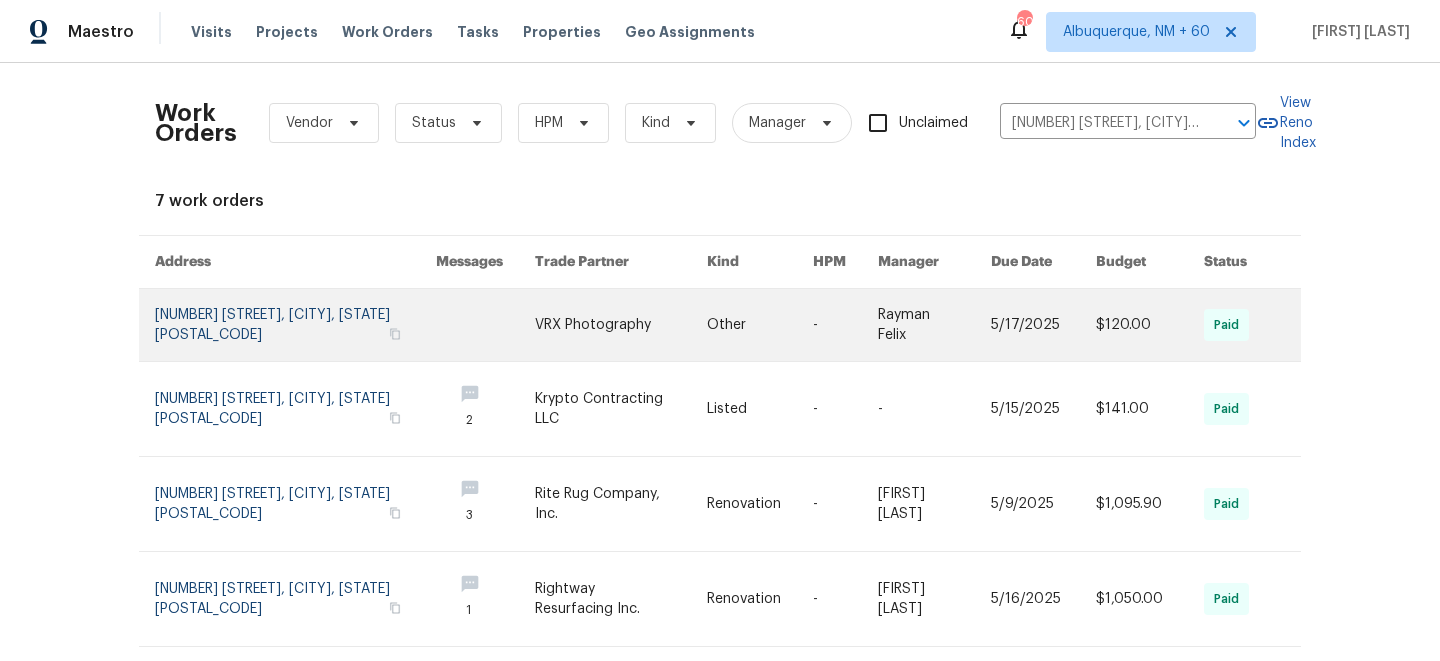 click at bounding box center (621, 325) 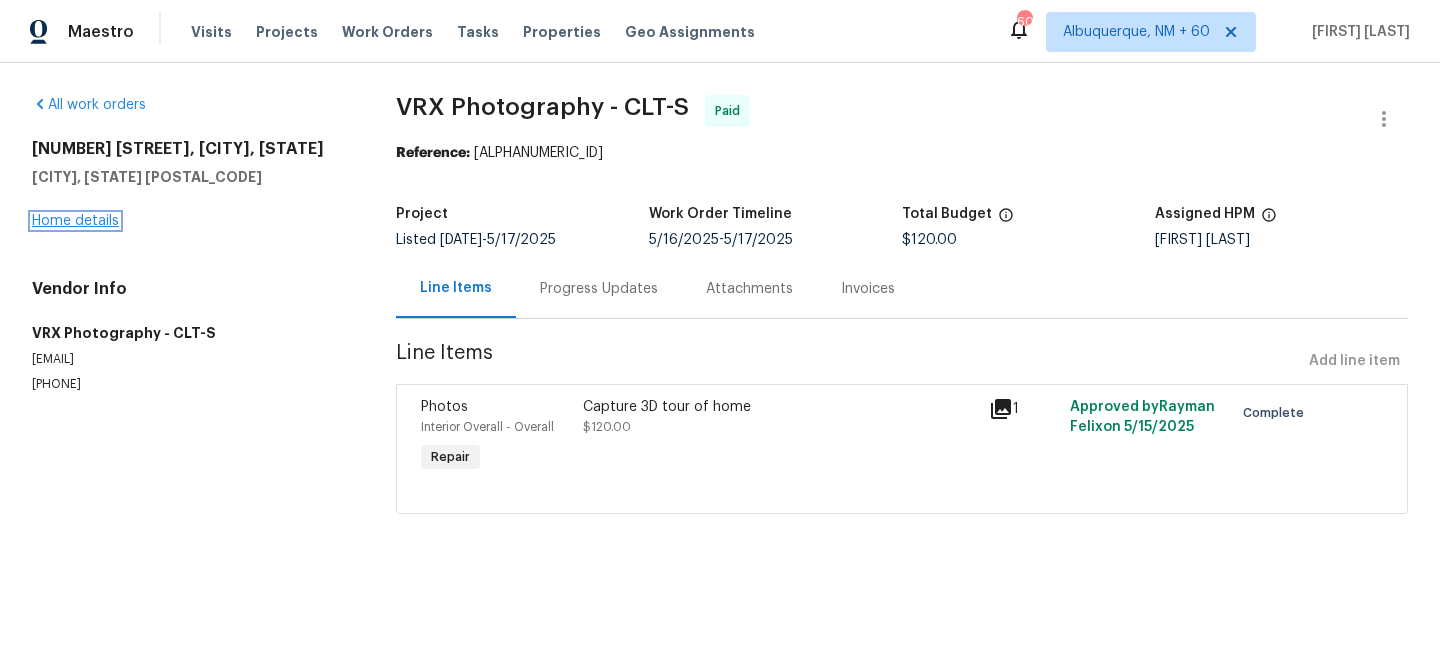 click on "Home details" at bounding box center (75, 221) 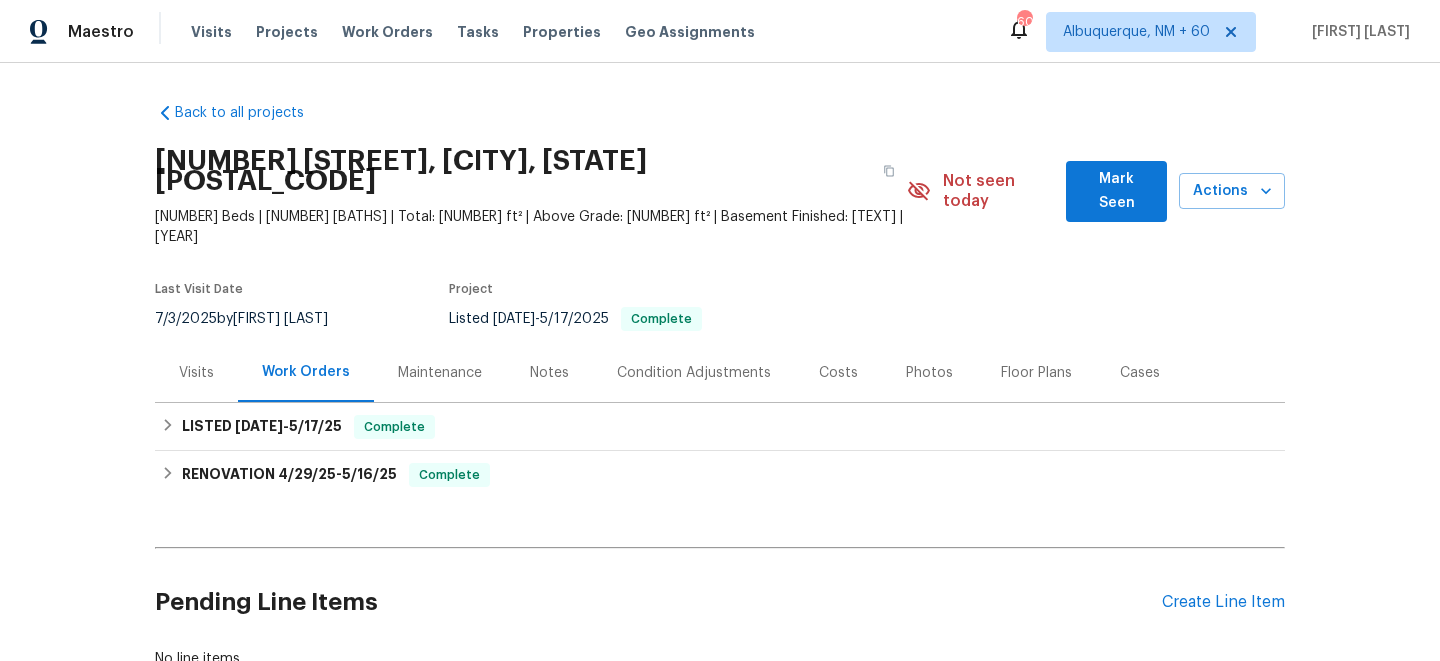 click on "Maintenance" at bounding box center [440, 373] 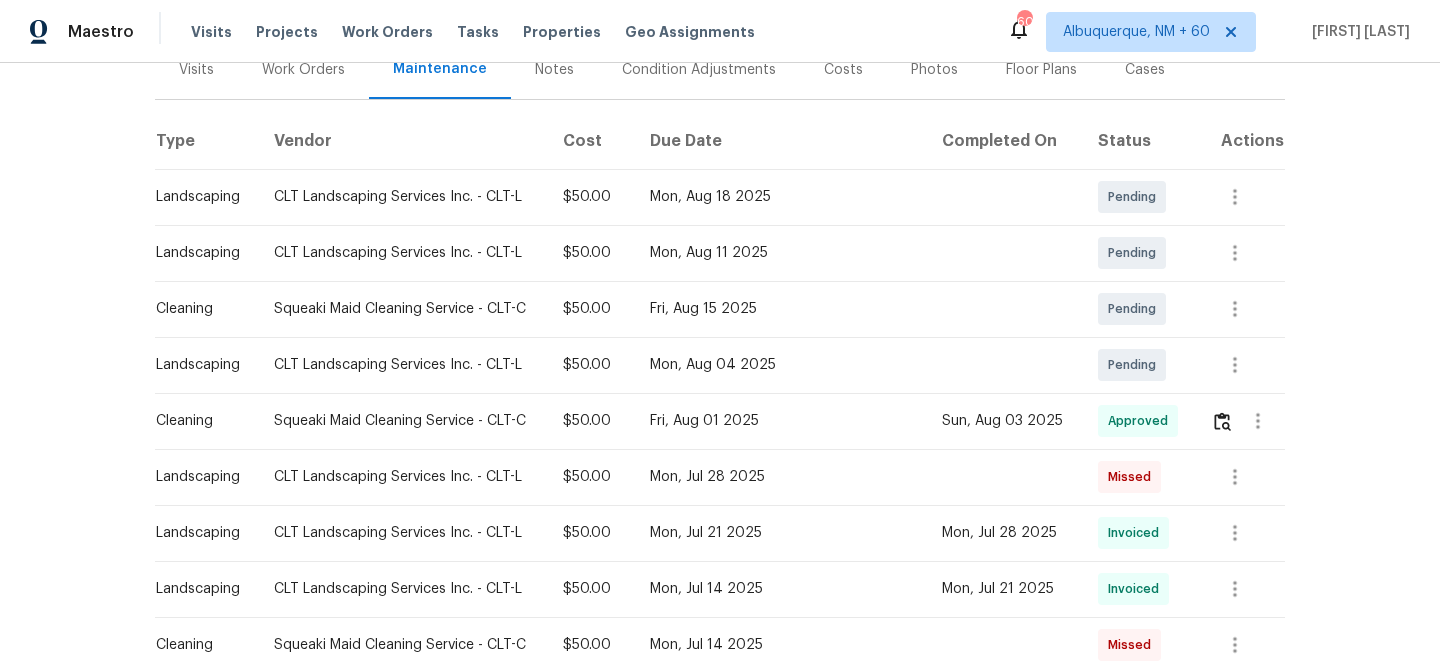 scroll, scrollTop: 330, scrollLeft: 0, axis: vertical 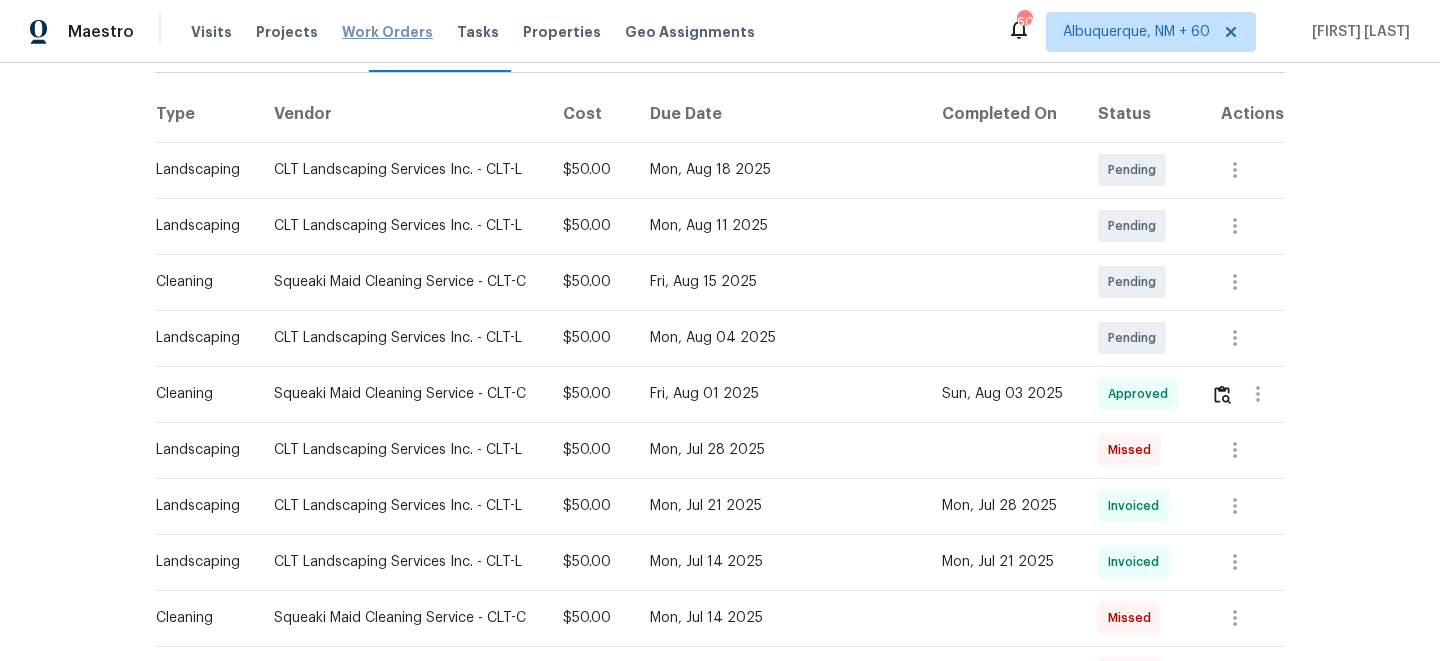 click on "Work Orders" at bounding box center (387, 32) 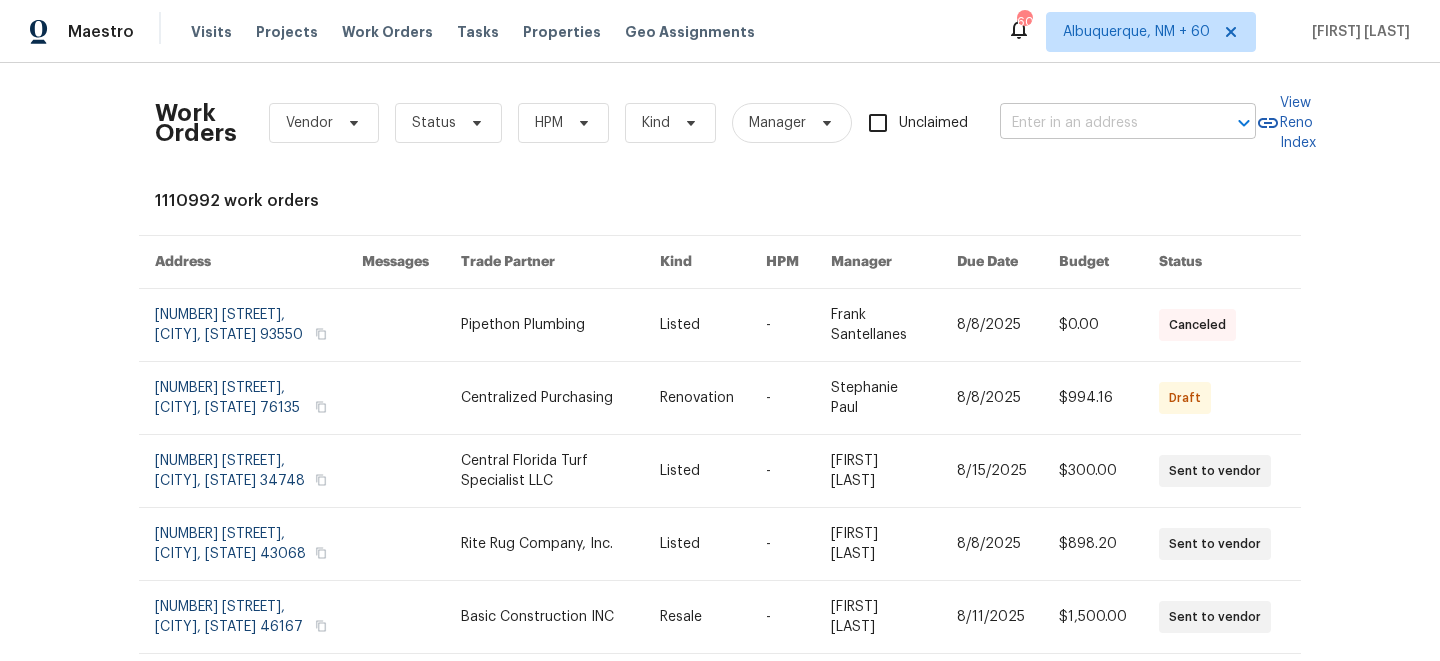 click at bounding box center (1100, 123) 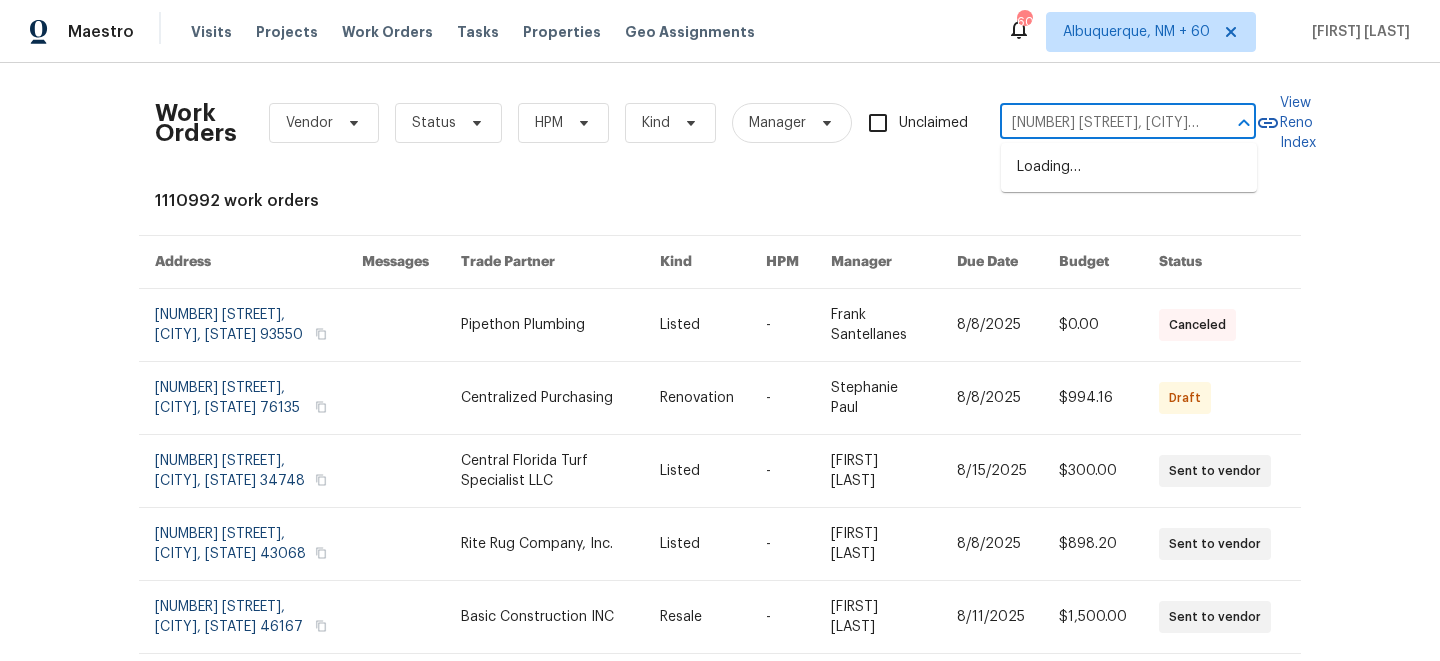scroll, scrollTop: 0, scrollLeft: 106, axis: horizontal 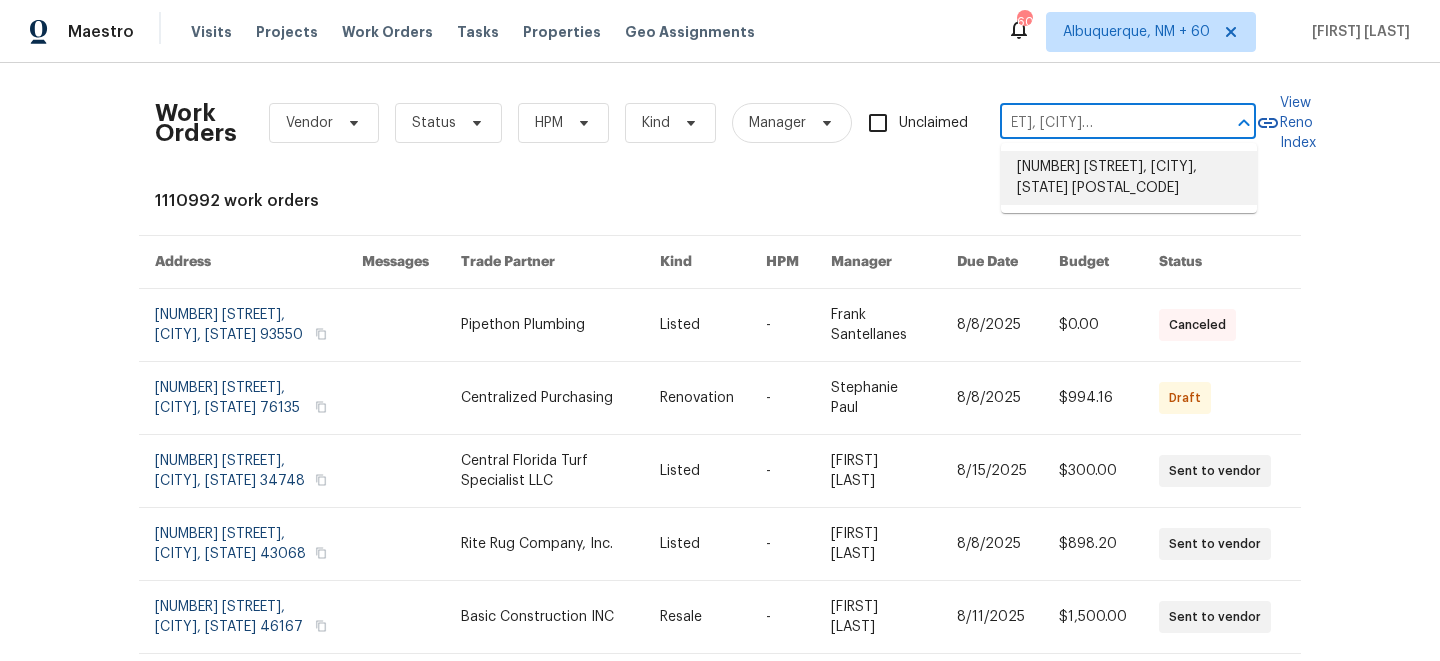 click on "[NUMBER] [STREET], [CITY], [STATE] [POSTAL_CODE]" at bounding box center [1129, 178] 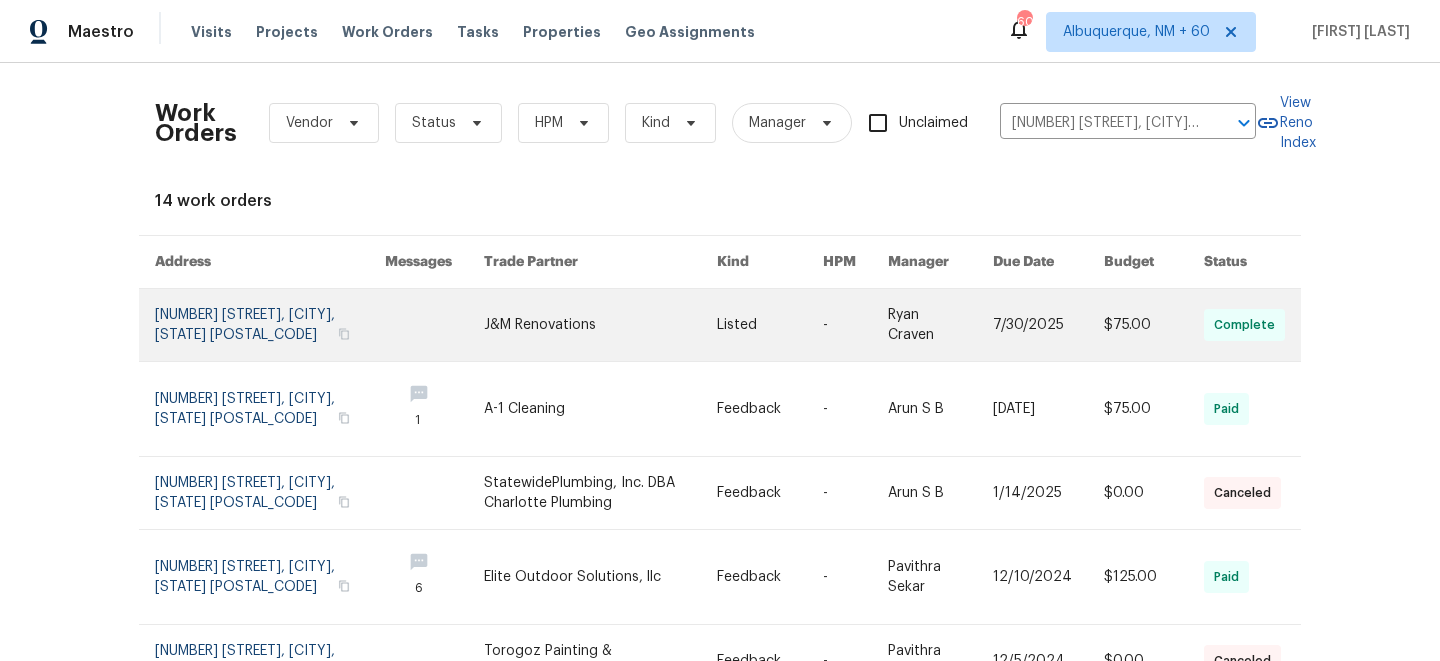 click at bounding box center [600, 325] 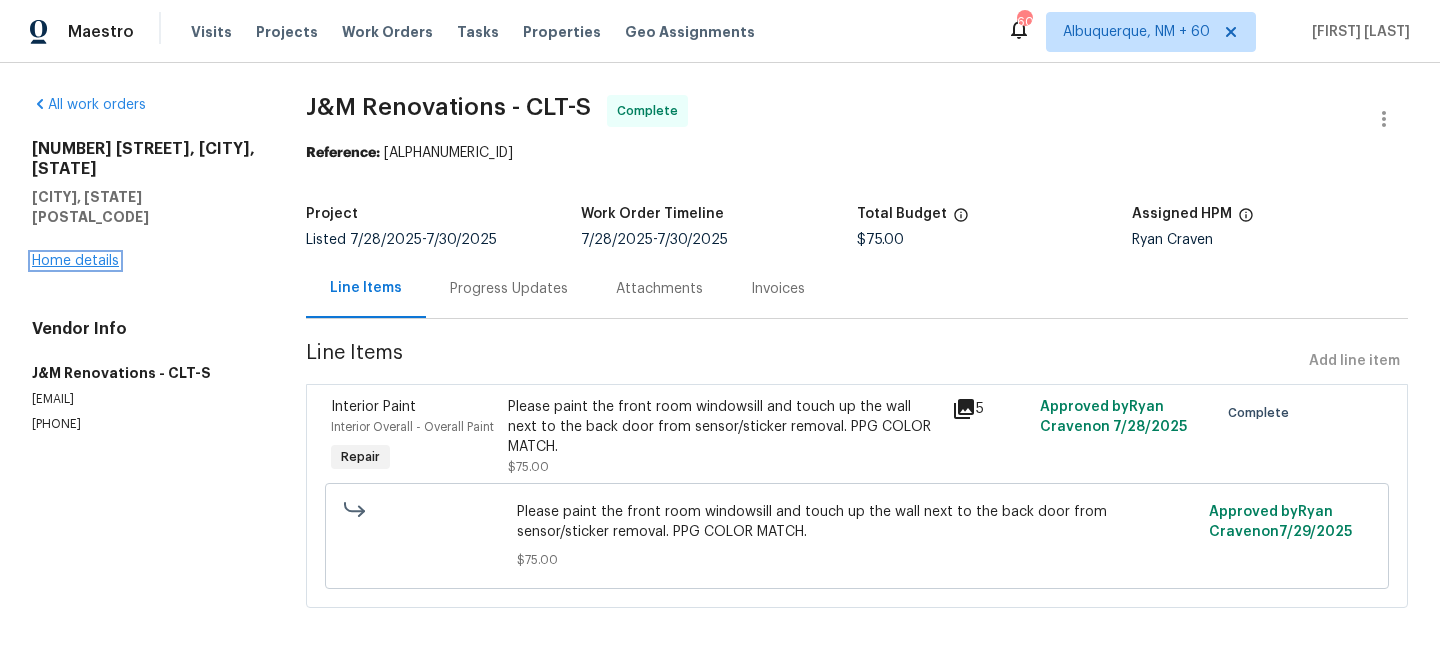 click on "Home details" at bounding box center [75, 261] 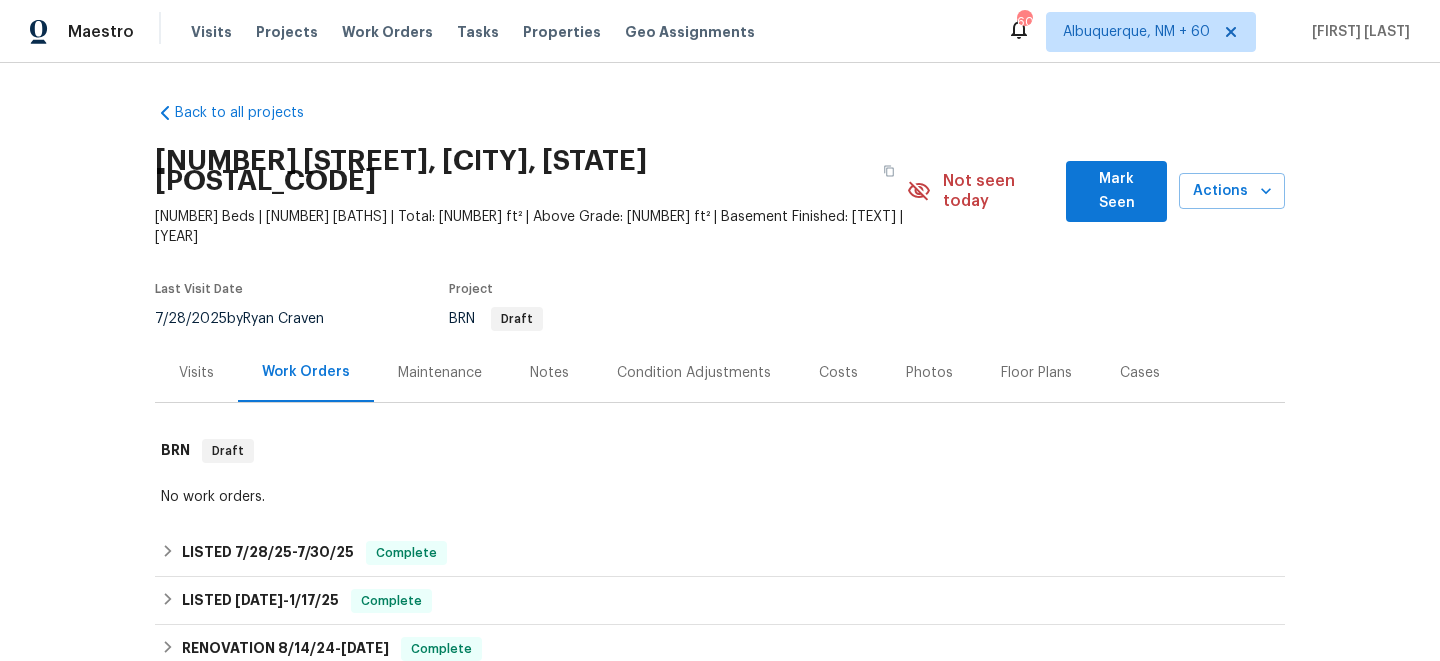 click on "Maintenance" at bounding box center (440, 373) 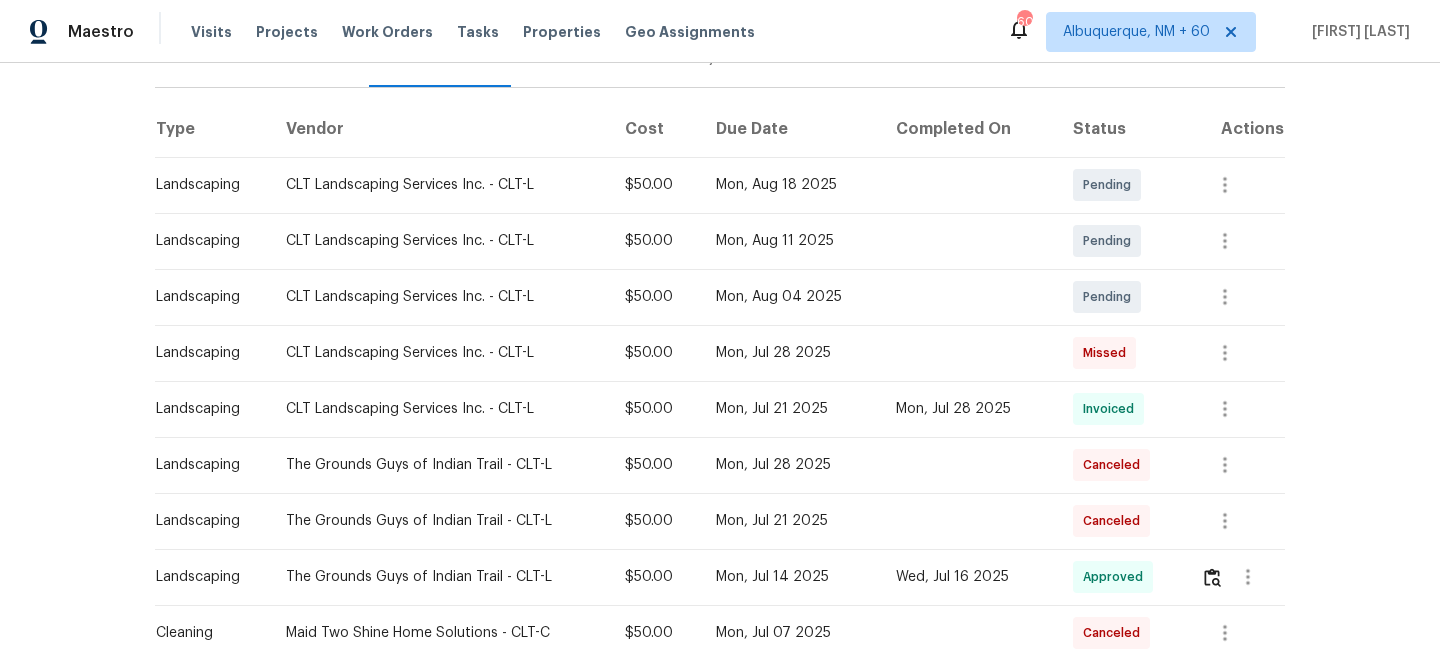 scroll, scrollTop: 314, scrollLeft: 0, axis: vertical 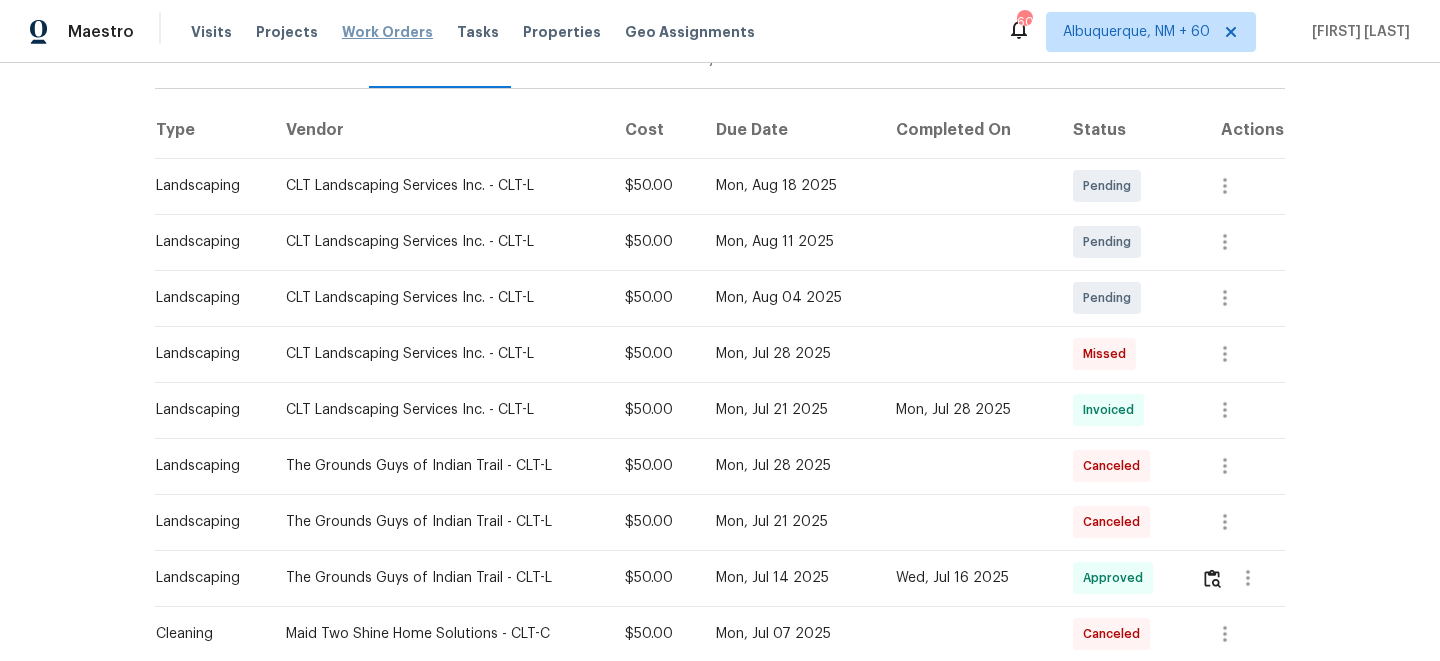 click on "Work Orders" at bounding box center (387, 32) 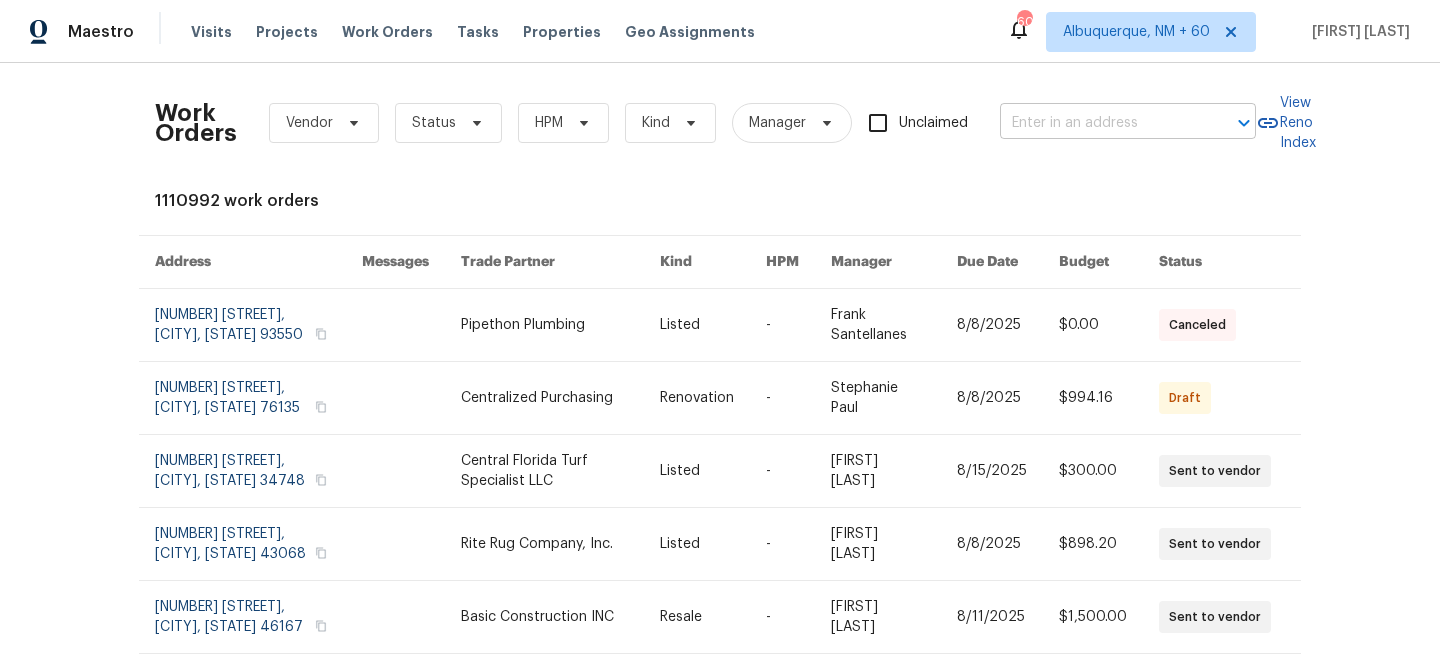 click at bounding box center [1100, 123] 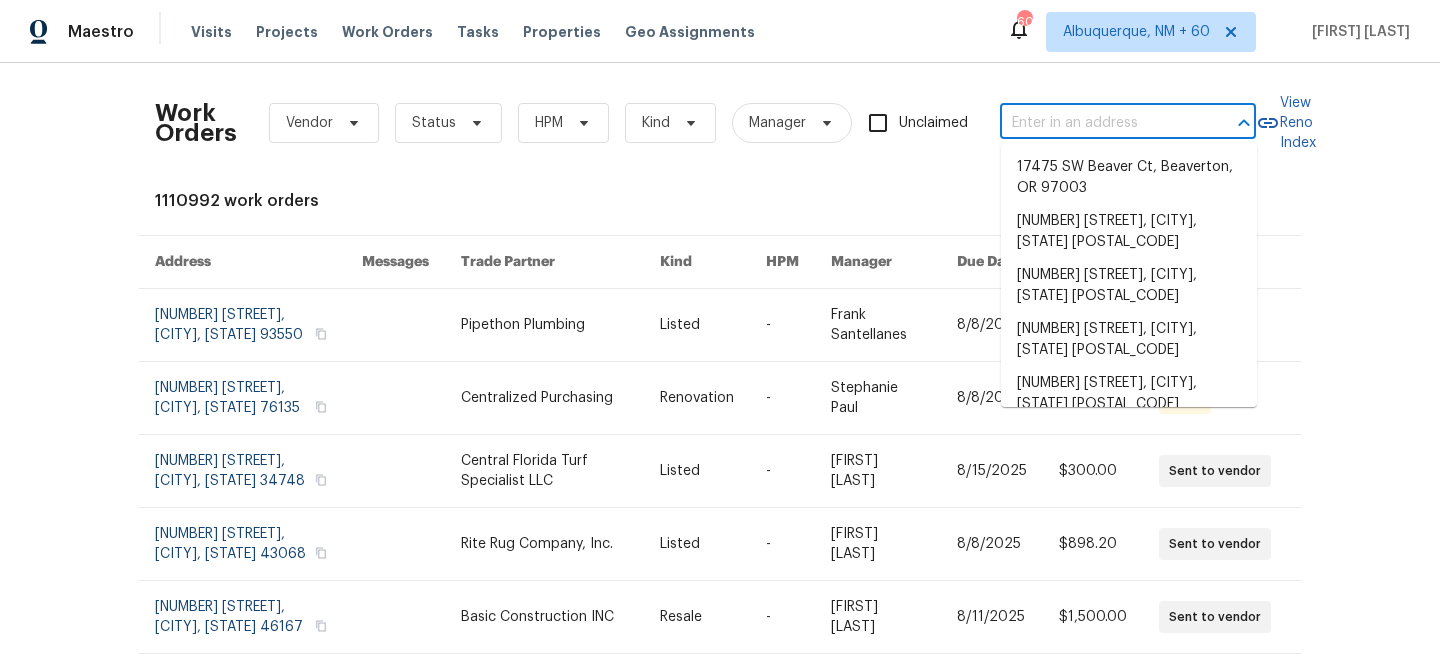paste on "[NUMBER] [STREET], [CITY], [STATE] [POSTAL_CODE]" 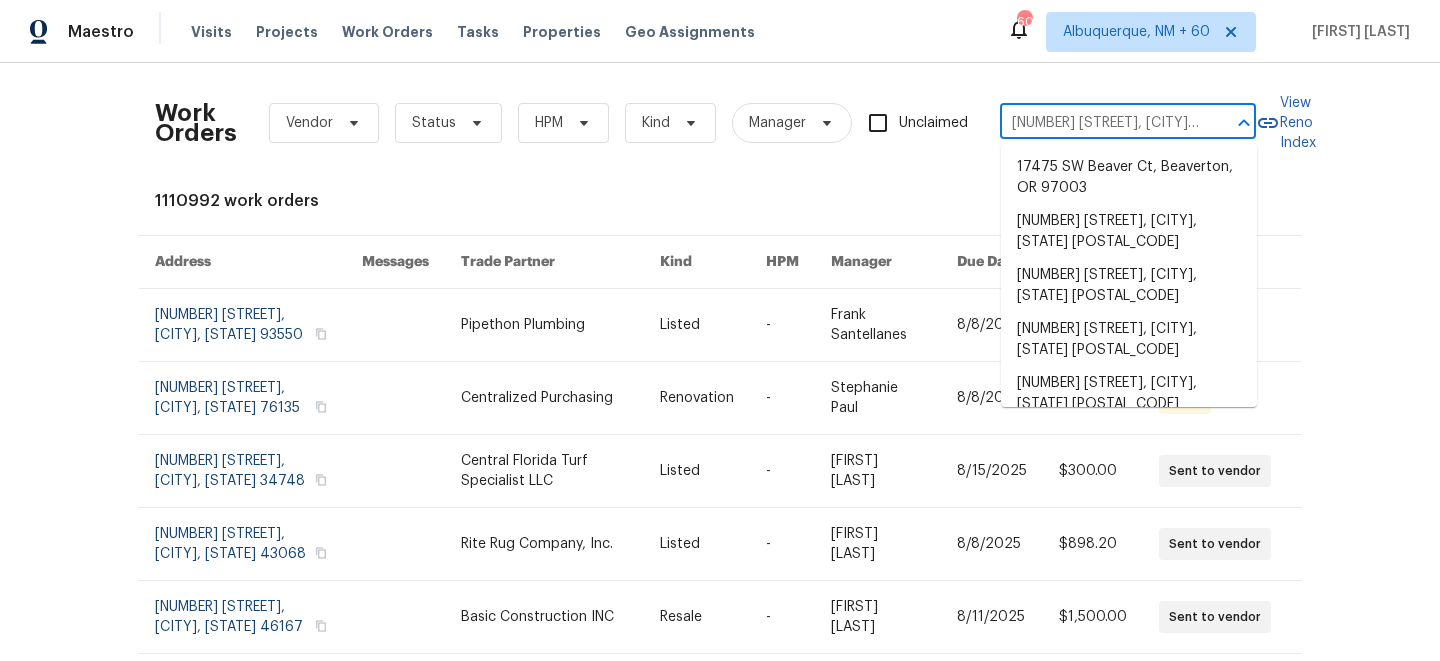 scroll, scrollTop: 0, scrollLeft: 91, axis: horizontal 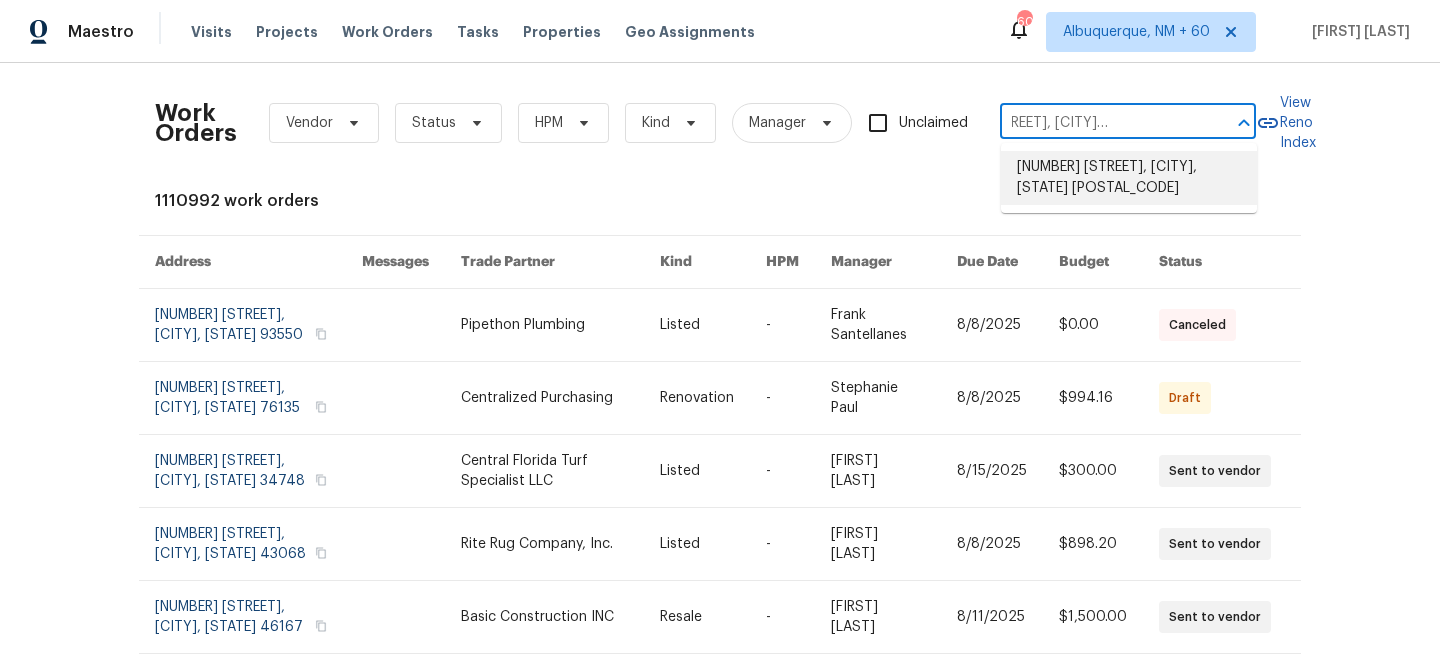 click on "[NUMBER] [STREET], [CITY], [STATE] [POSTAL_CODE]" at bounding box center [1129, 178] 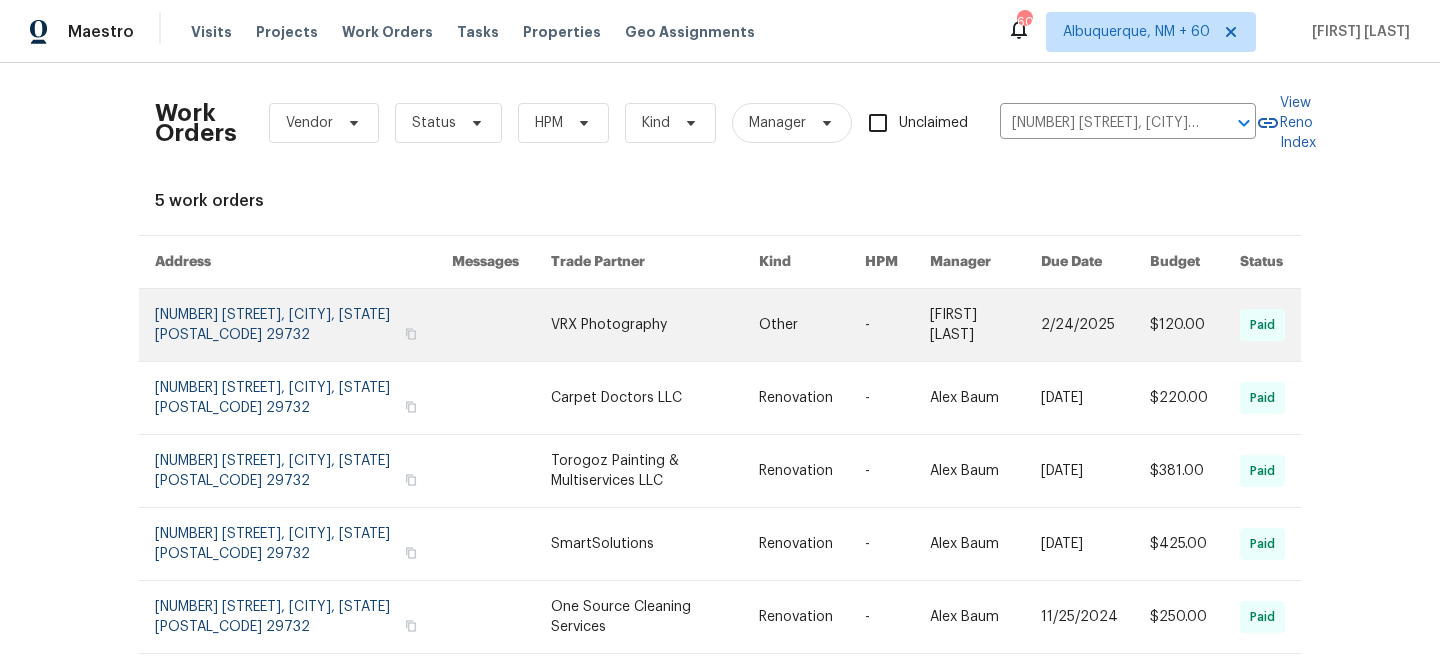 click at bounding box center [655, 325] 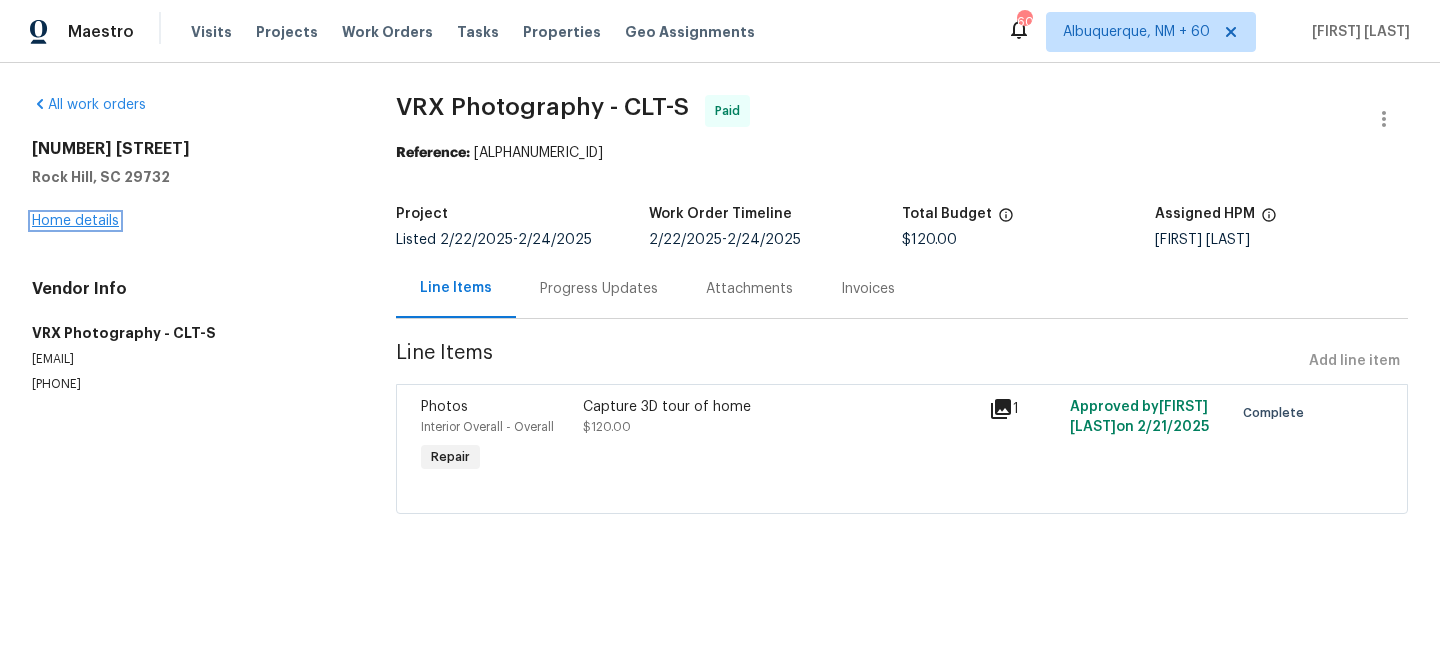 click on "Home details" at bounding box center [75, 221] 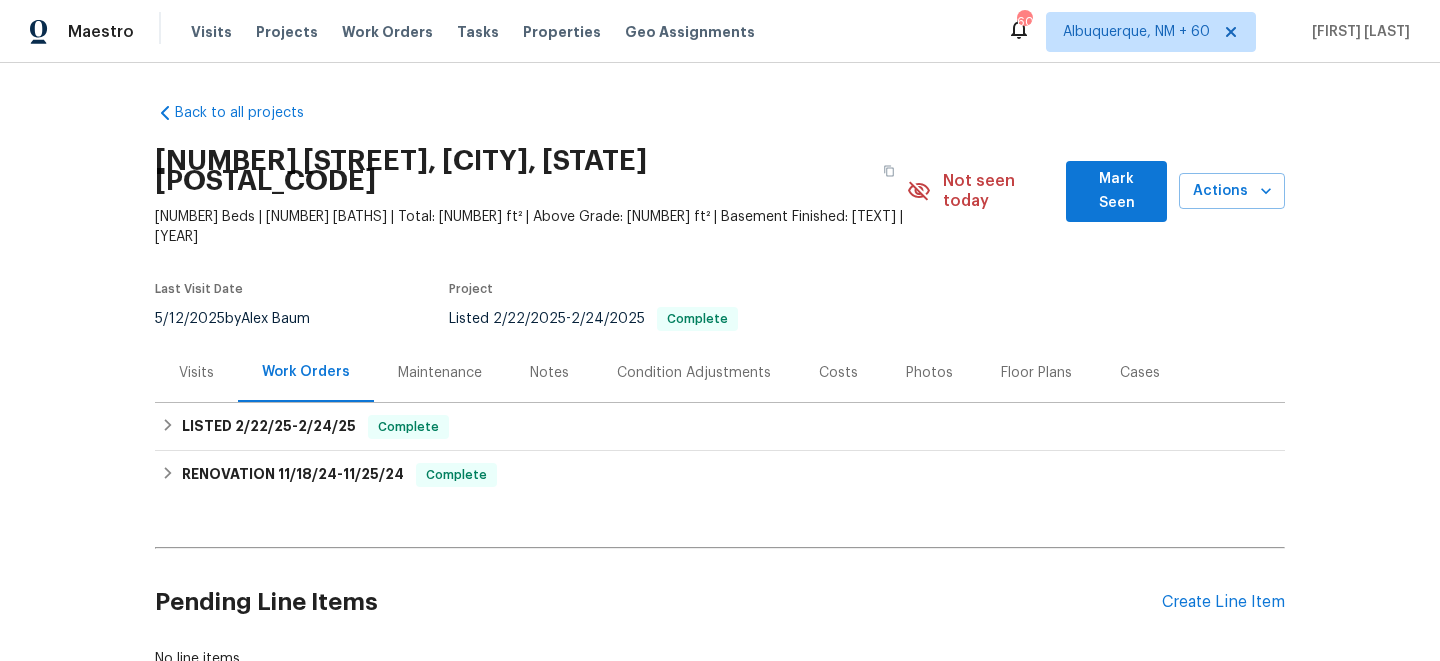 click on "Maintenance" at bounding box center [440, 373] 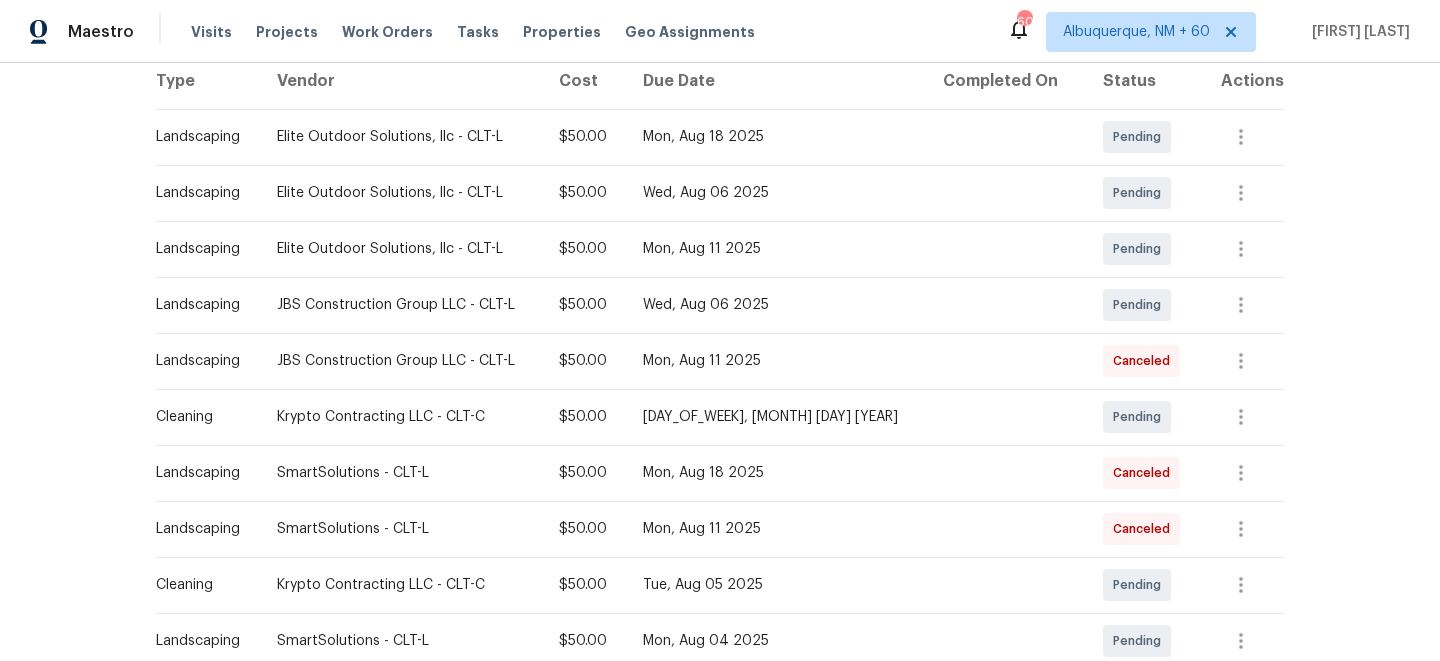 scroll, scrollTop: 356, scrollLeft: 0, axis: vertical 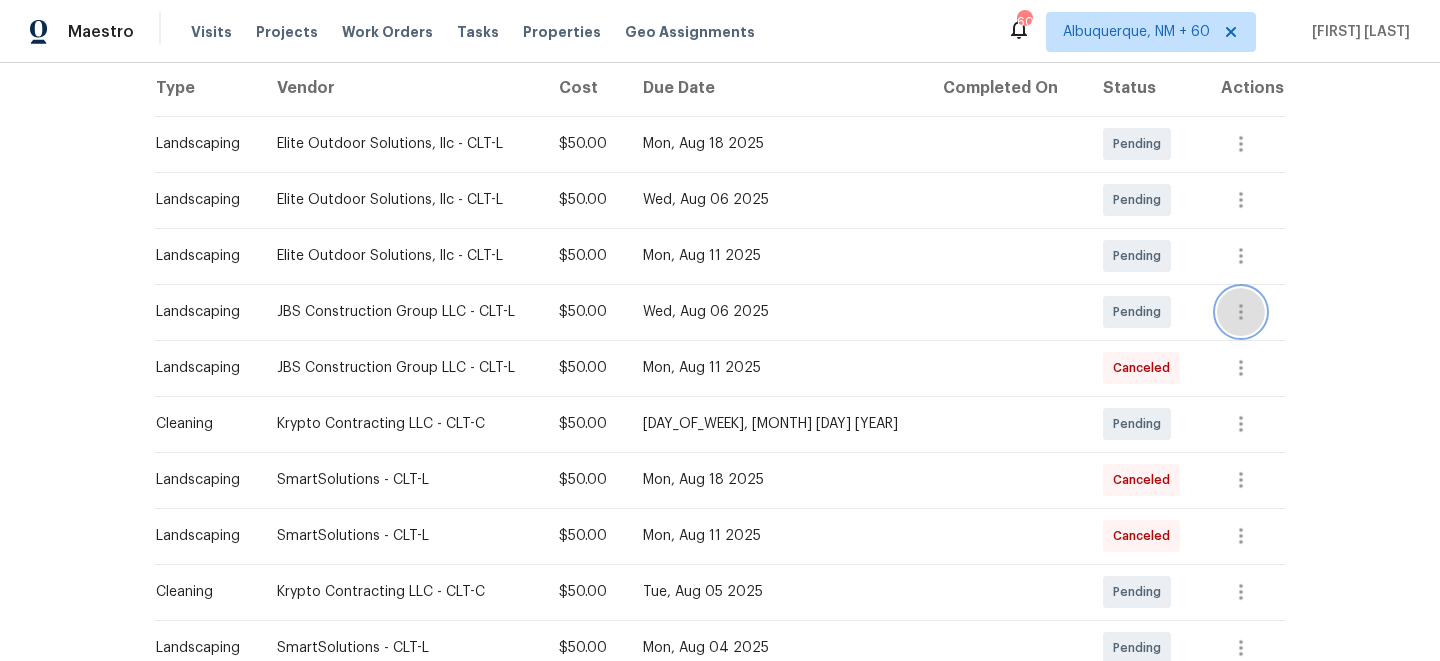 click 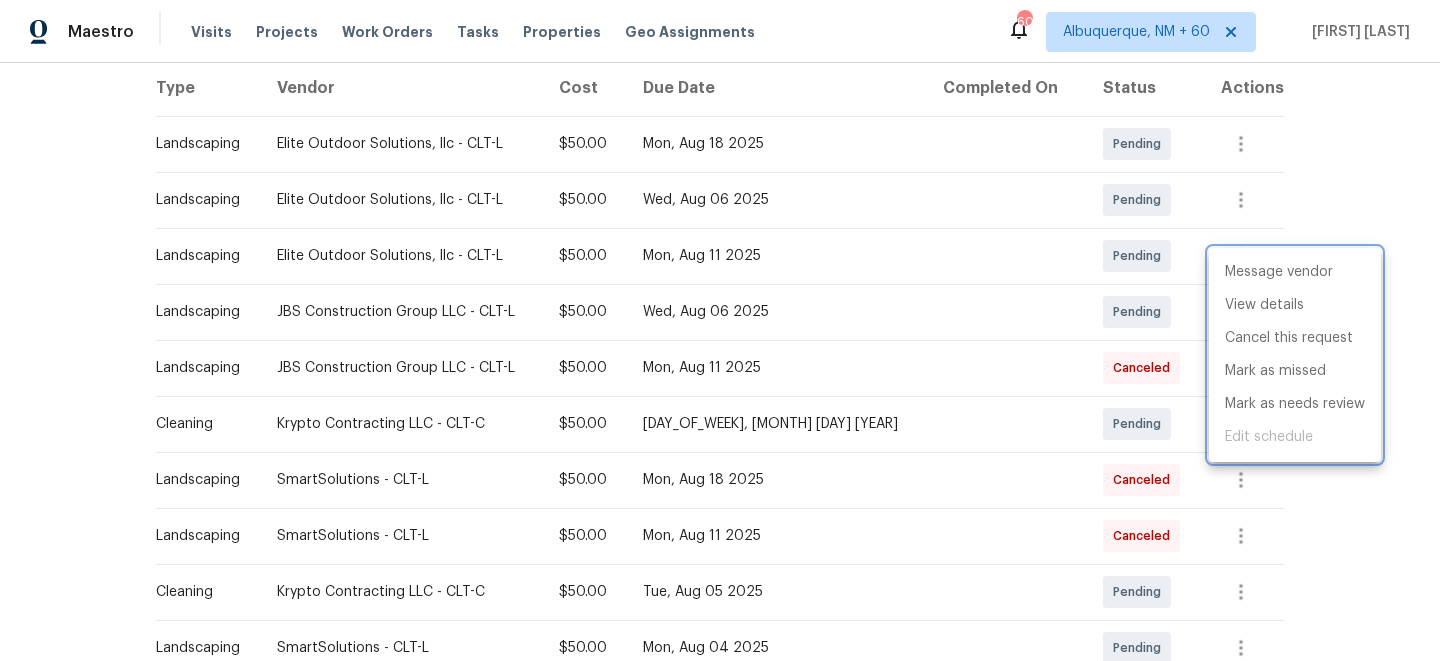 click at bounding box center (720, 330) 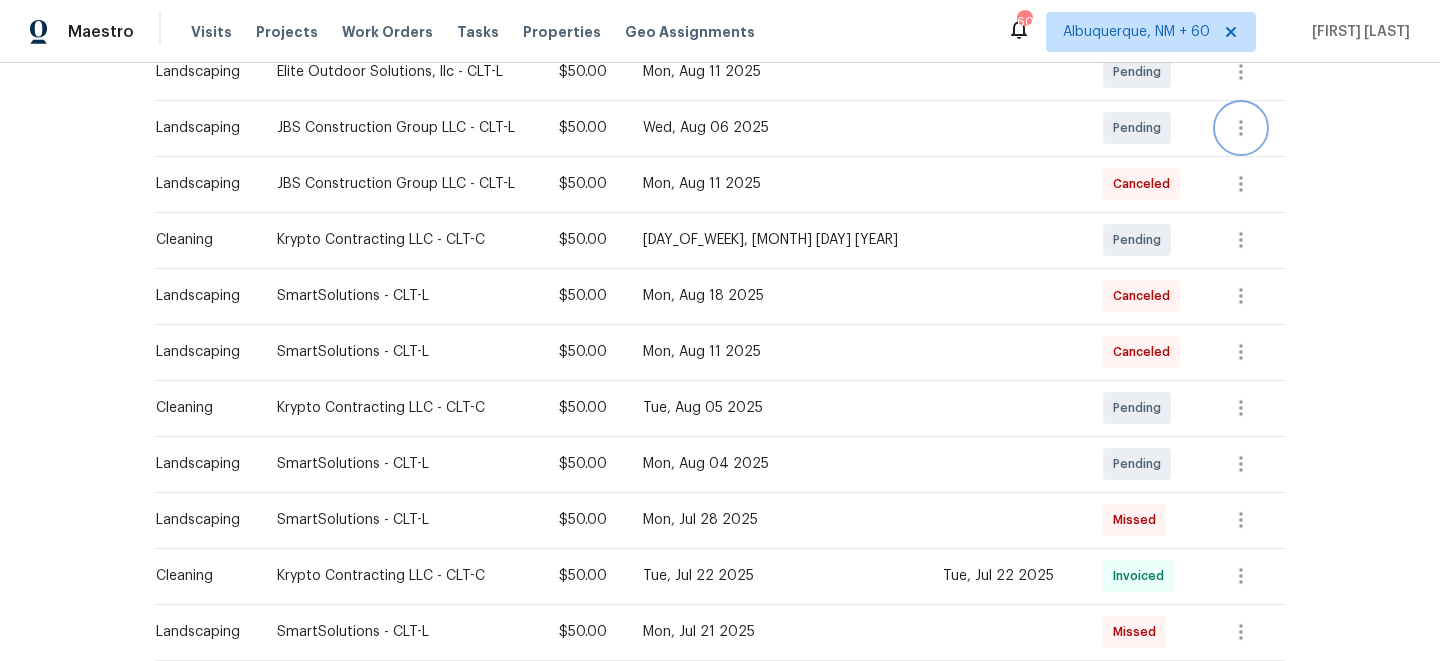 scroll, scrollTop: 549, scrollLeft: 0, axis: vertical 